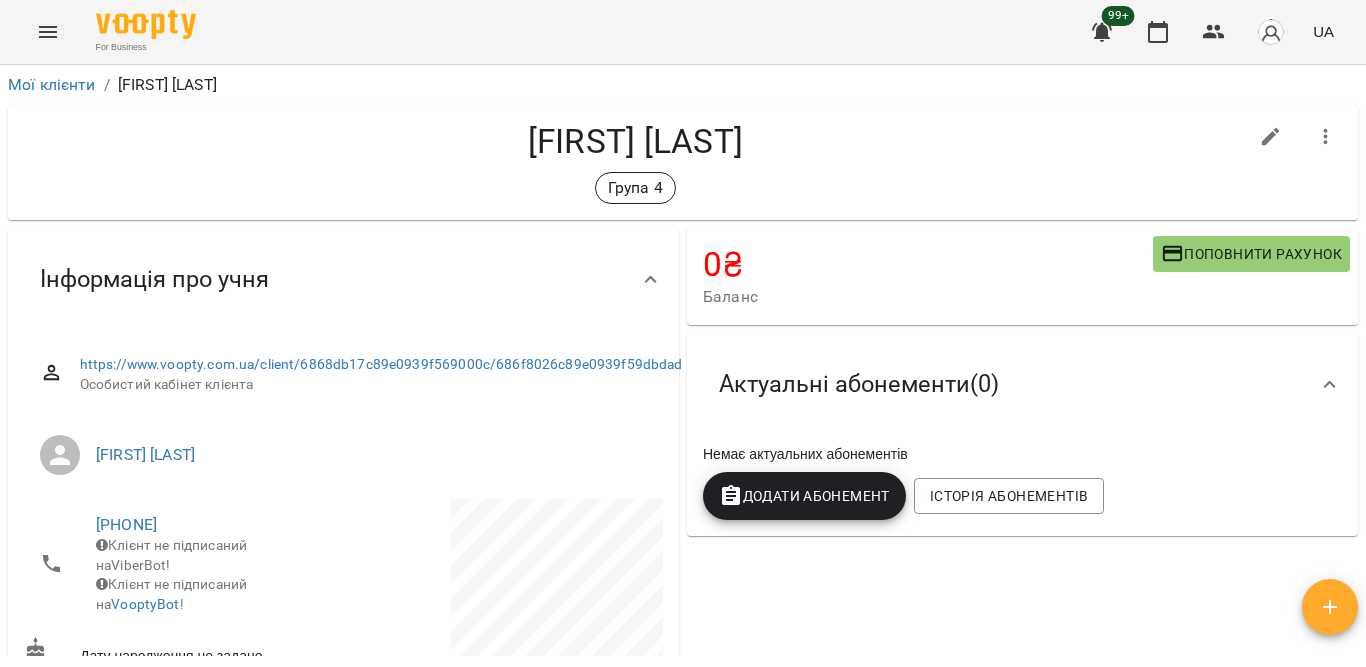 scroll, scrollTop: 93, scrollLeft: 0, axis: vertical 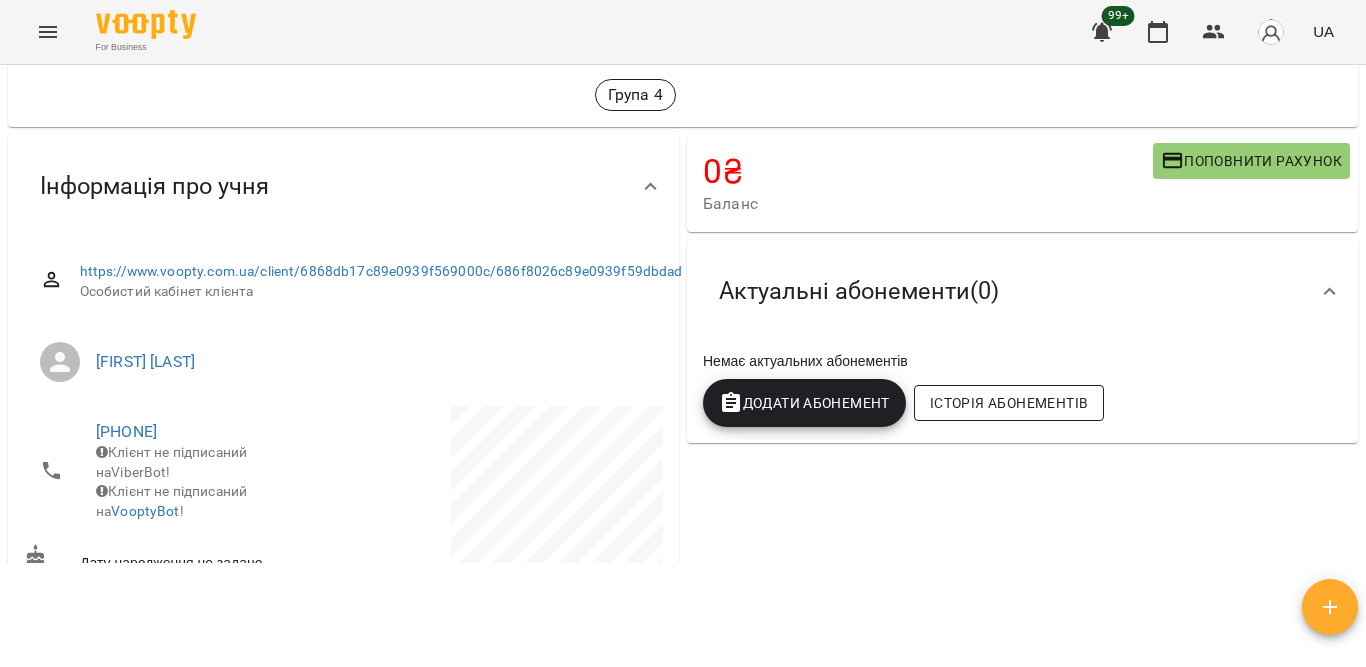 click on "Історія абонементів" at bounding box center [1009, 403] 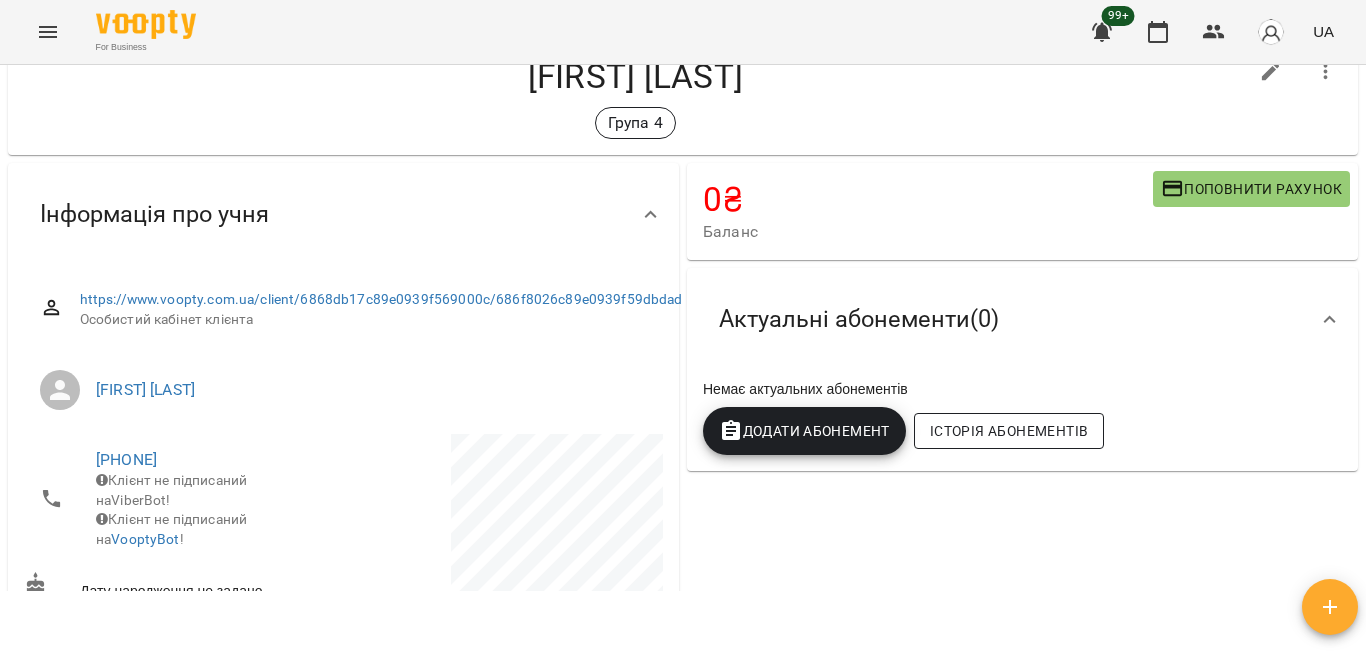 scroll, scrollTop: 0, scrollLeft: 0, axis: both 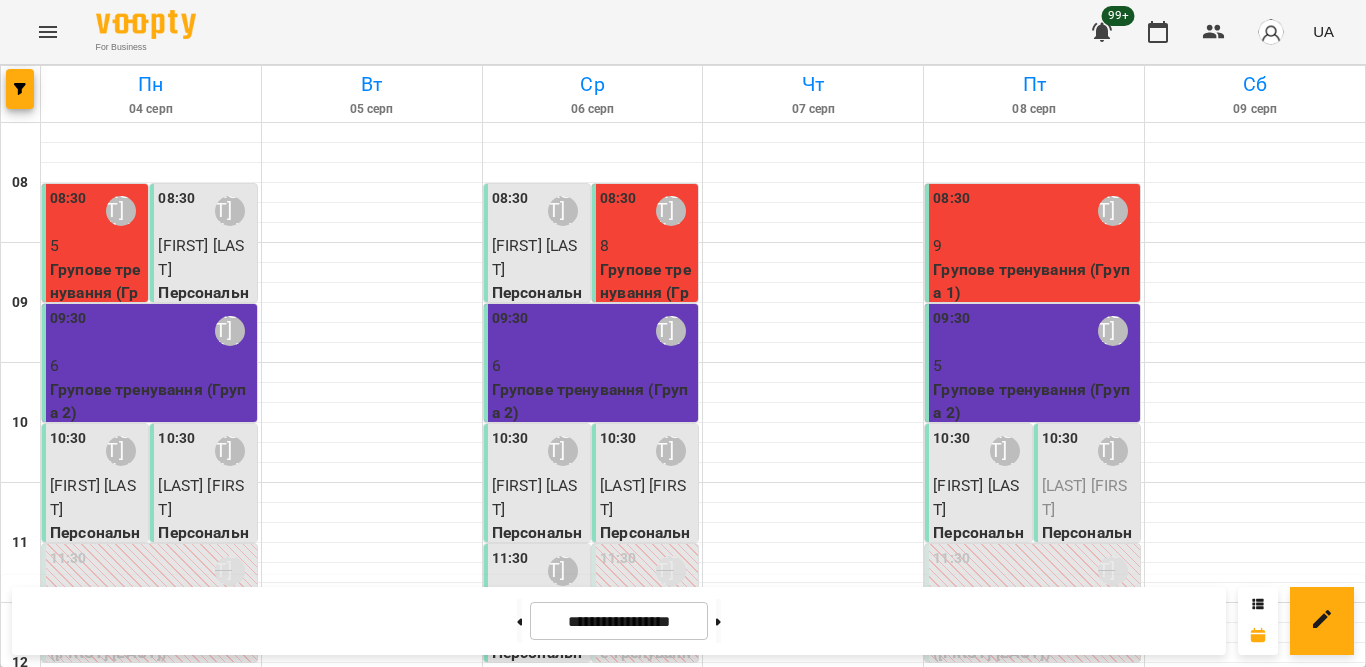 click on "18:30" at bounding box center [951, 1411] 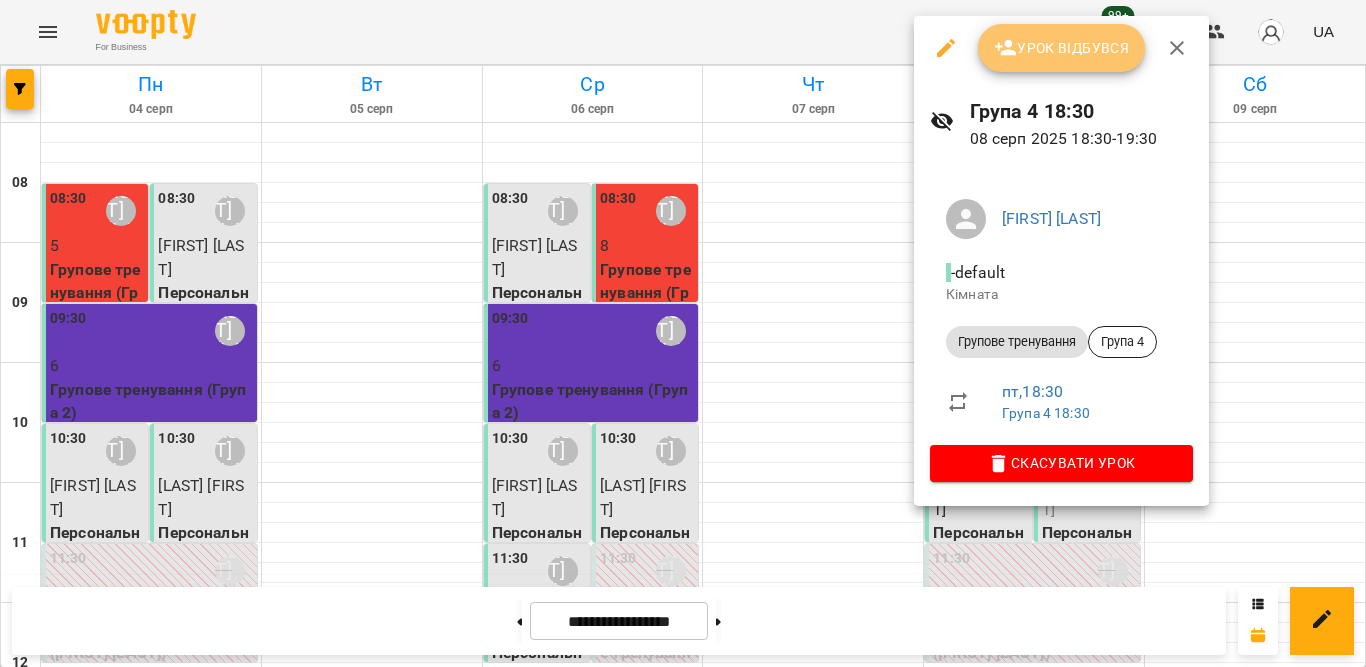click on "Урок відбувся" at bounding box center [1062, 48] 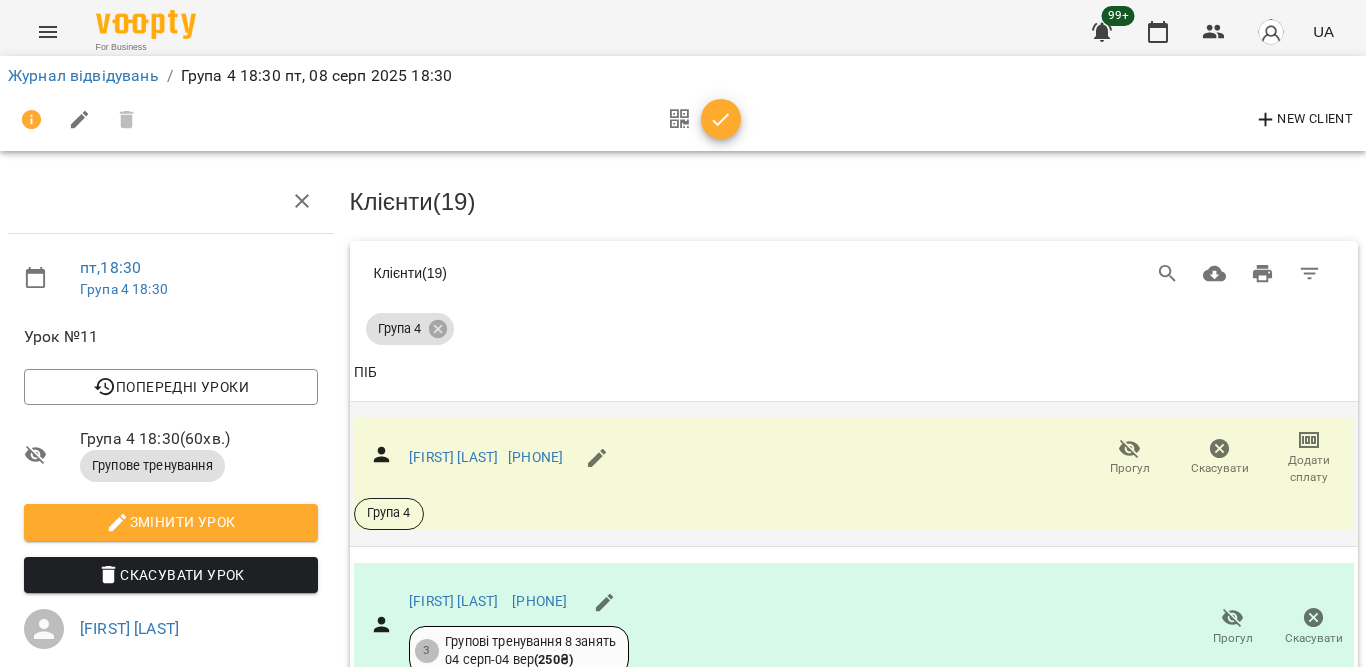 scroll, scrollTop: 100, scrollLeft: 0, axis: vertical 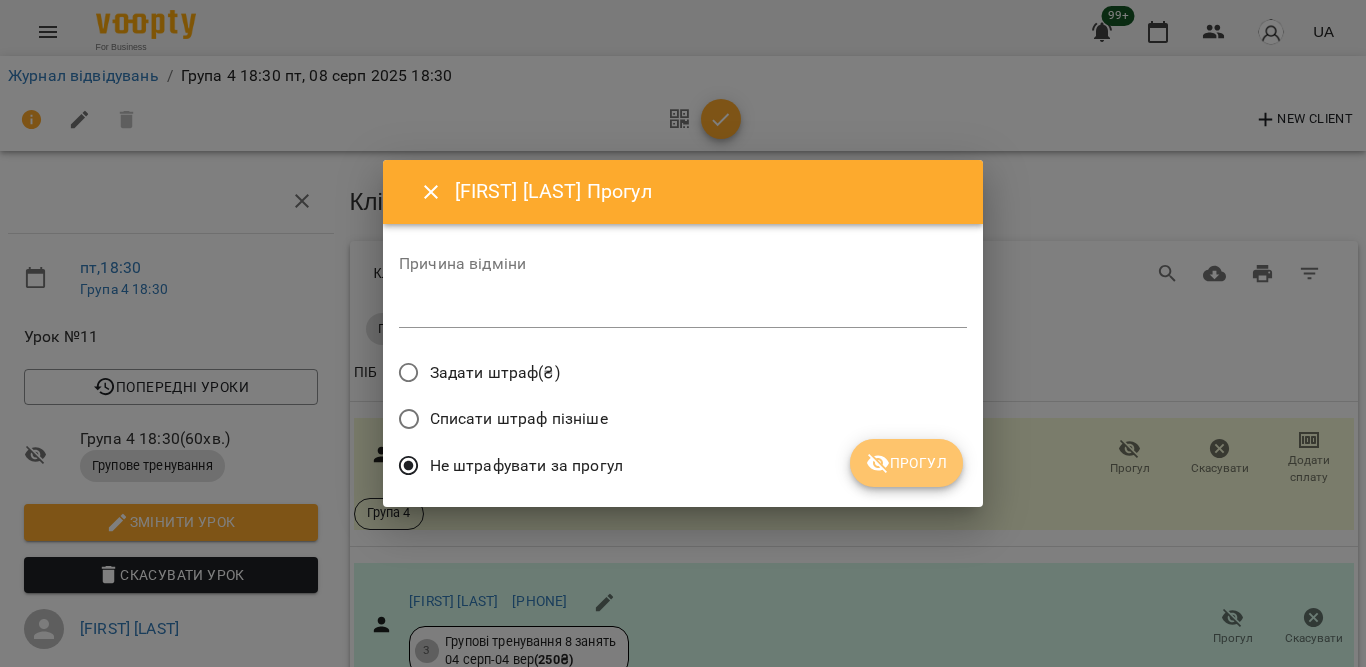 click 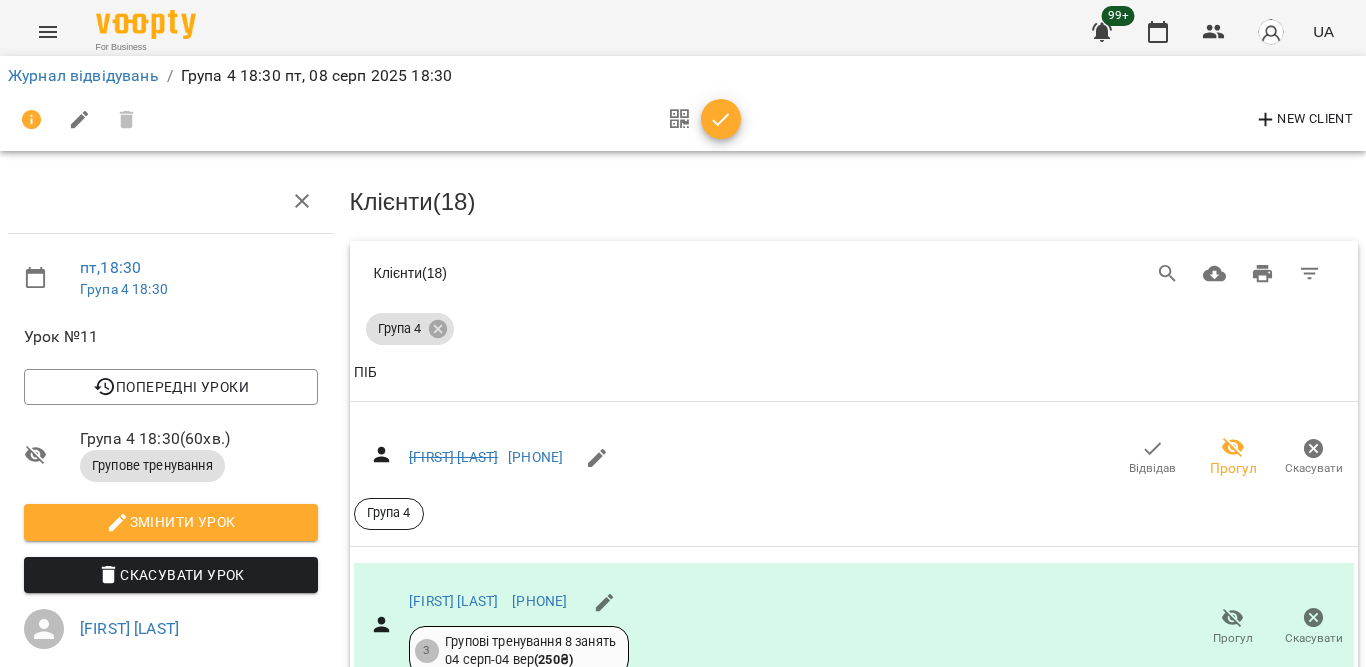 scroll, scrollTop: 500, scrollLeft: 0, axis: vertical 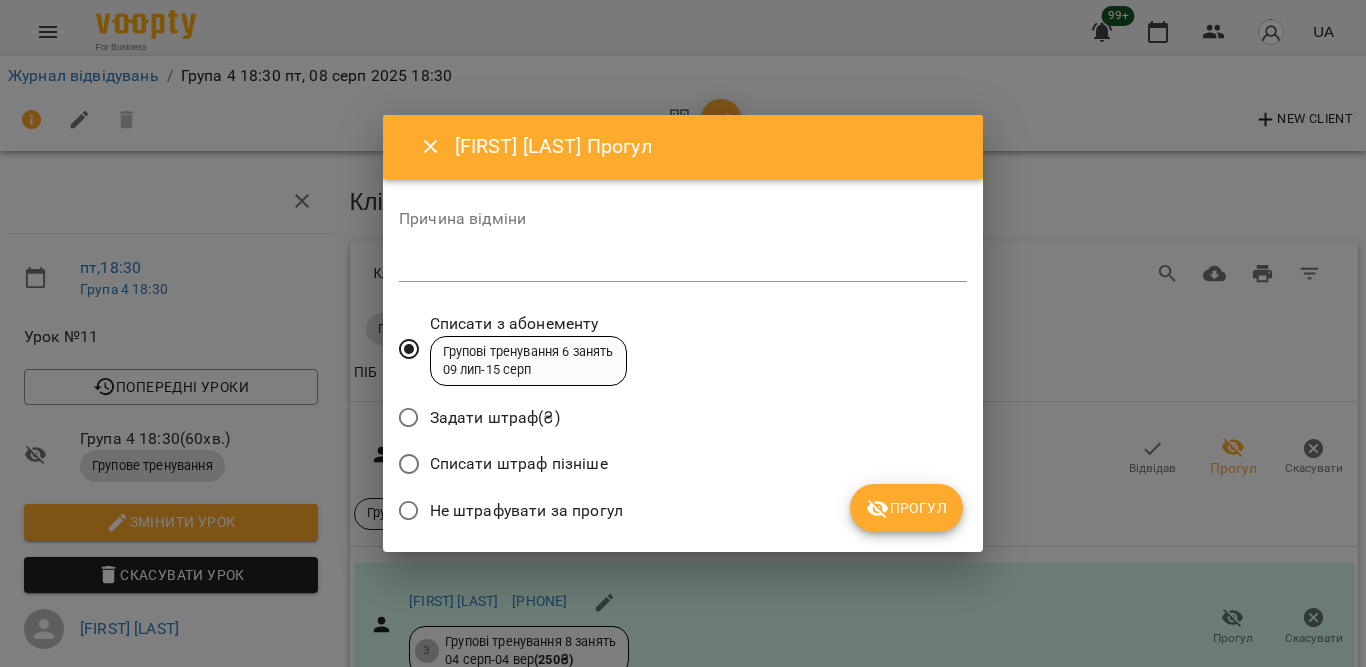 click on "Не штрафувати за прогул" at bounding box center (526, 511) 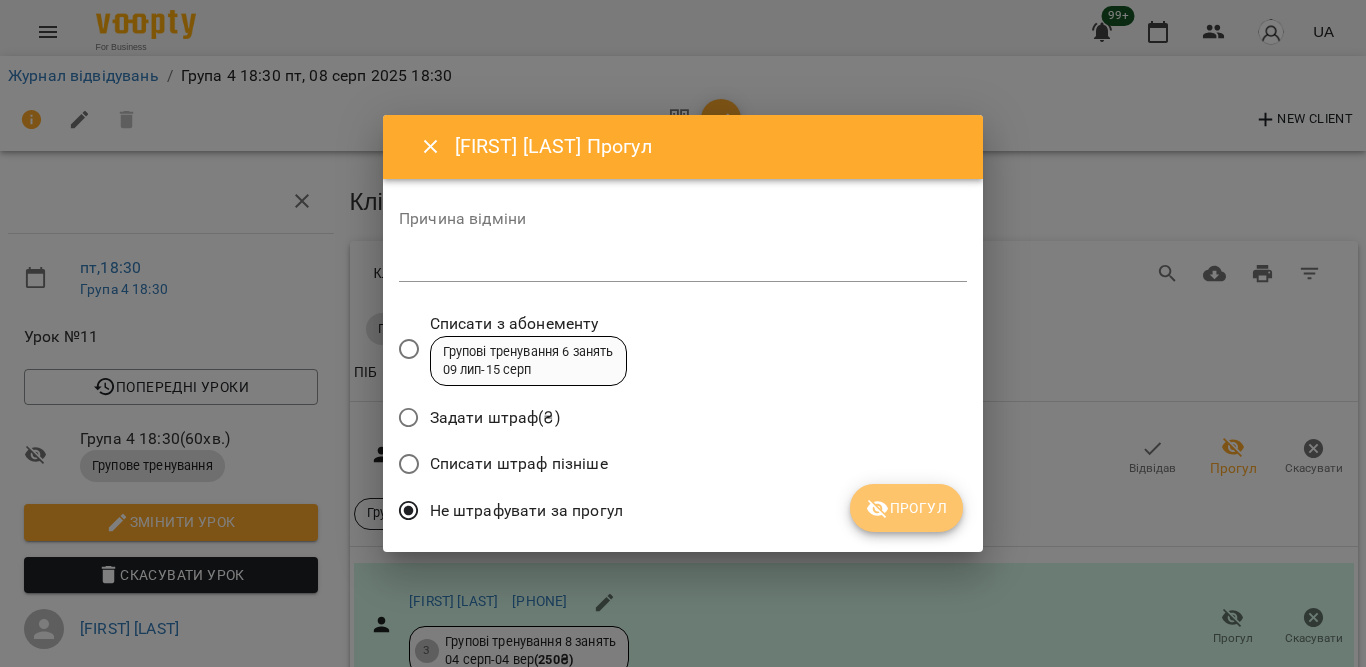 click 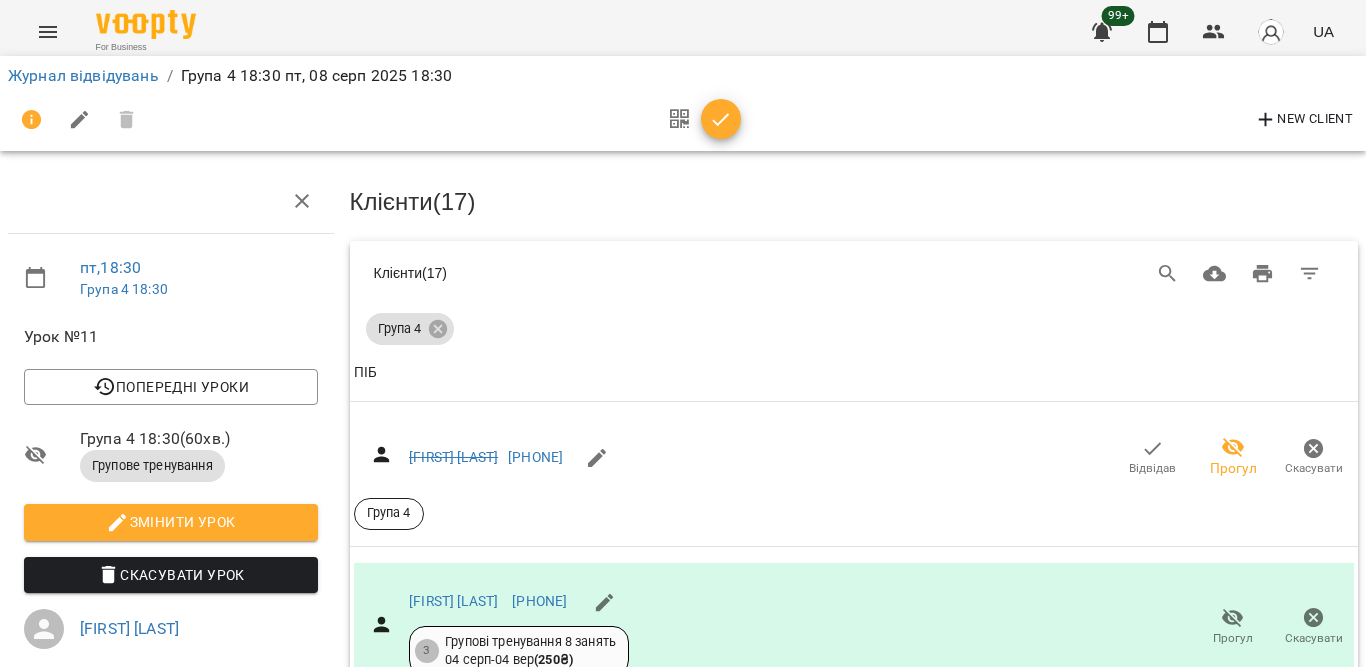 scroll, scrollTop: 700, scrollLeft: 0, axis: vertical 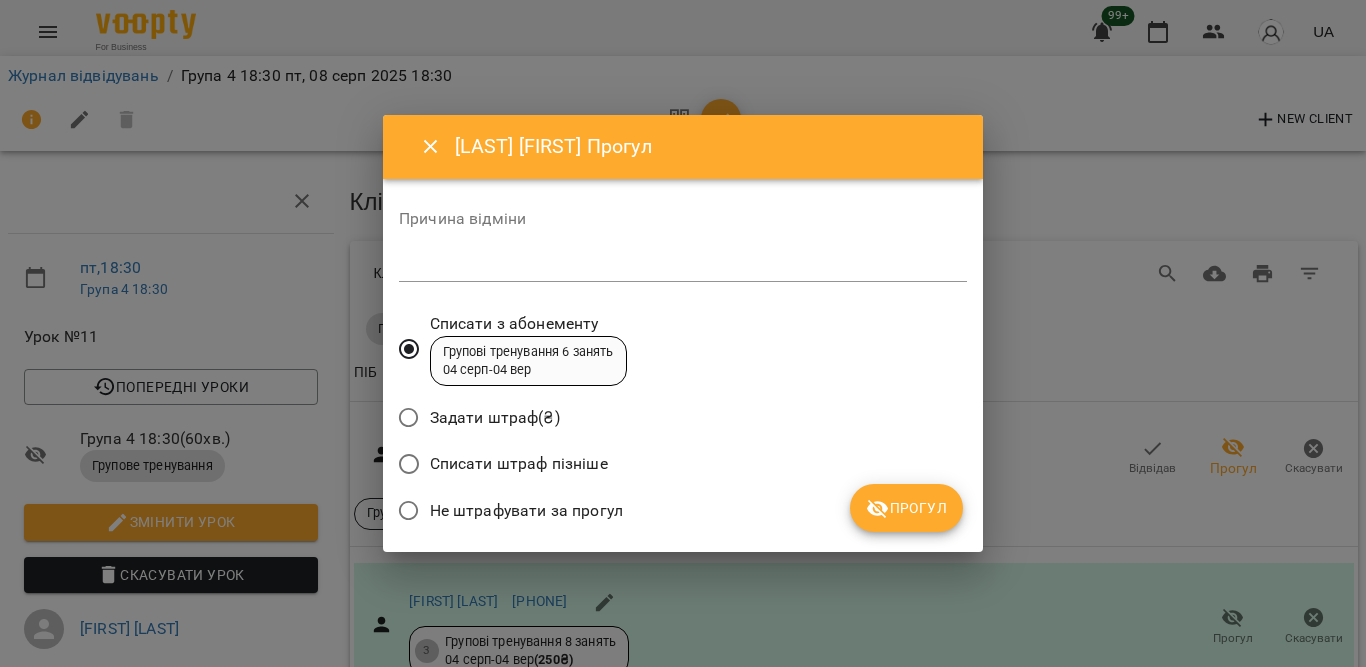 click on "Не штрафувати за прогул" at bounding box center [526, 511] 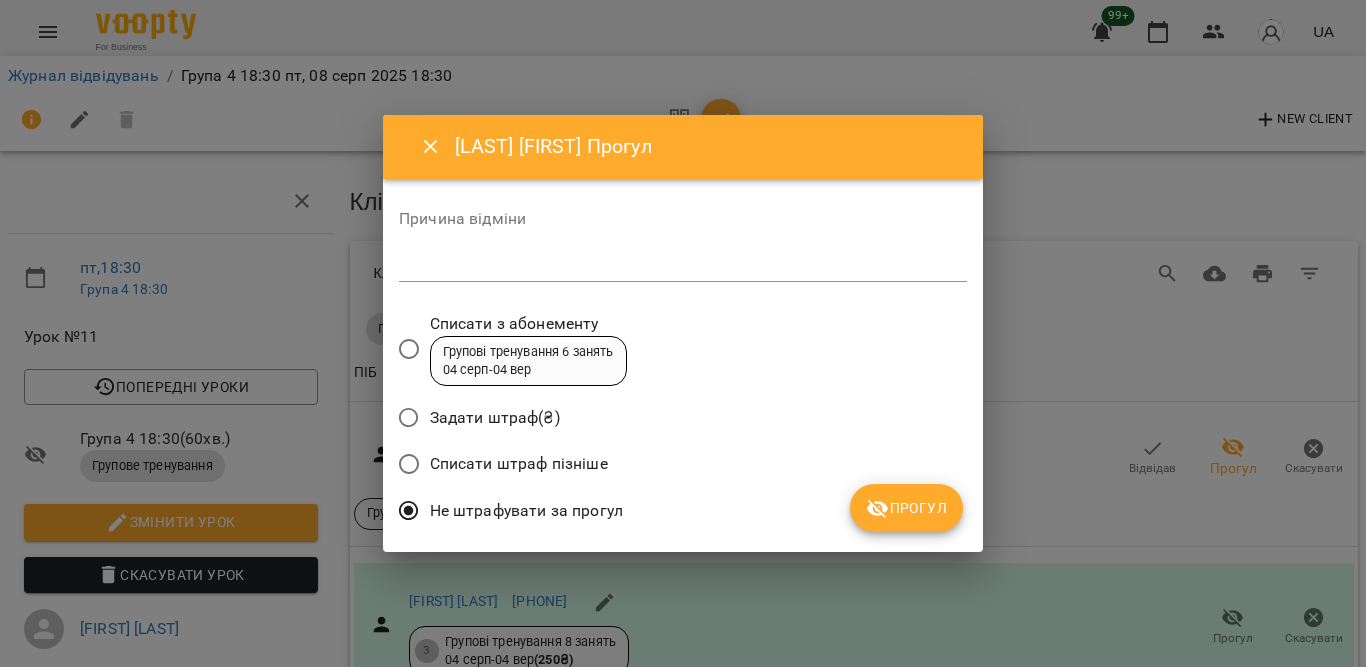 click on "Прогул" at bounding box center [906, 508] 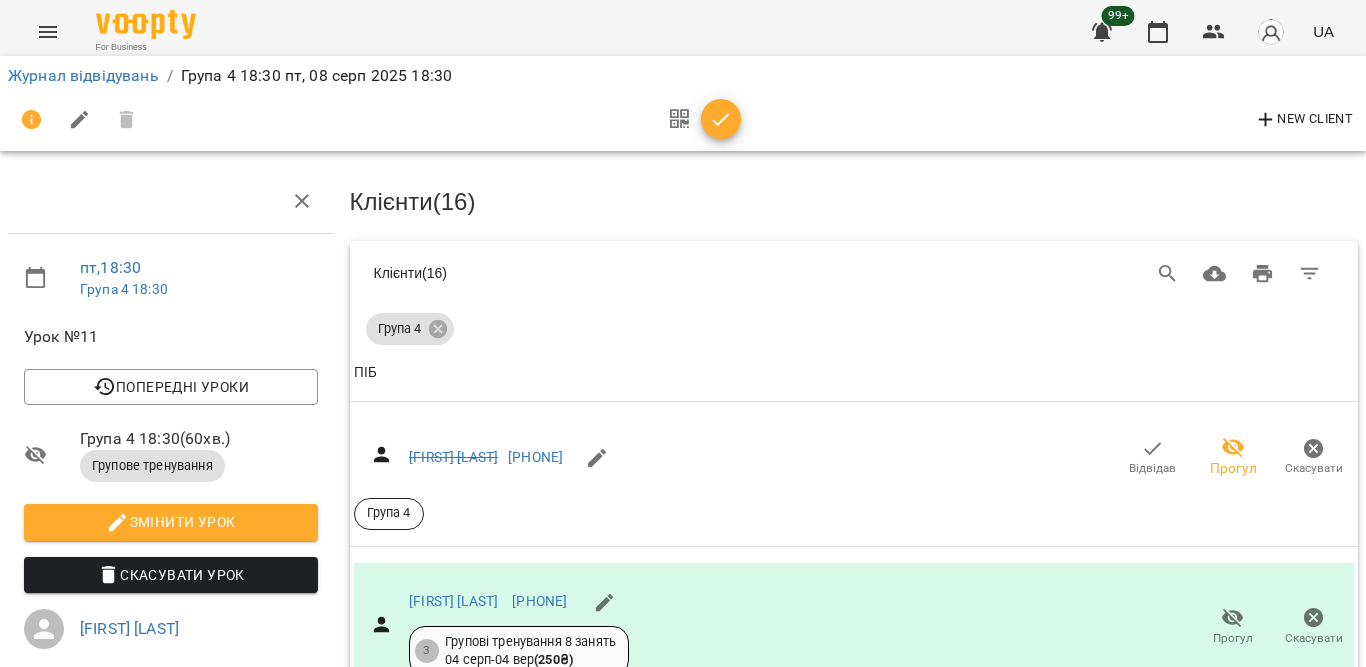 scroll, scrollTop: 1300, scrollLeft: 0, axis: vertical 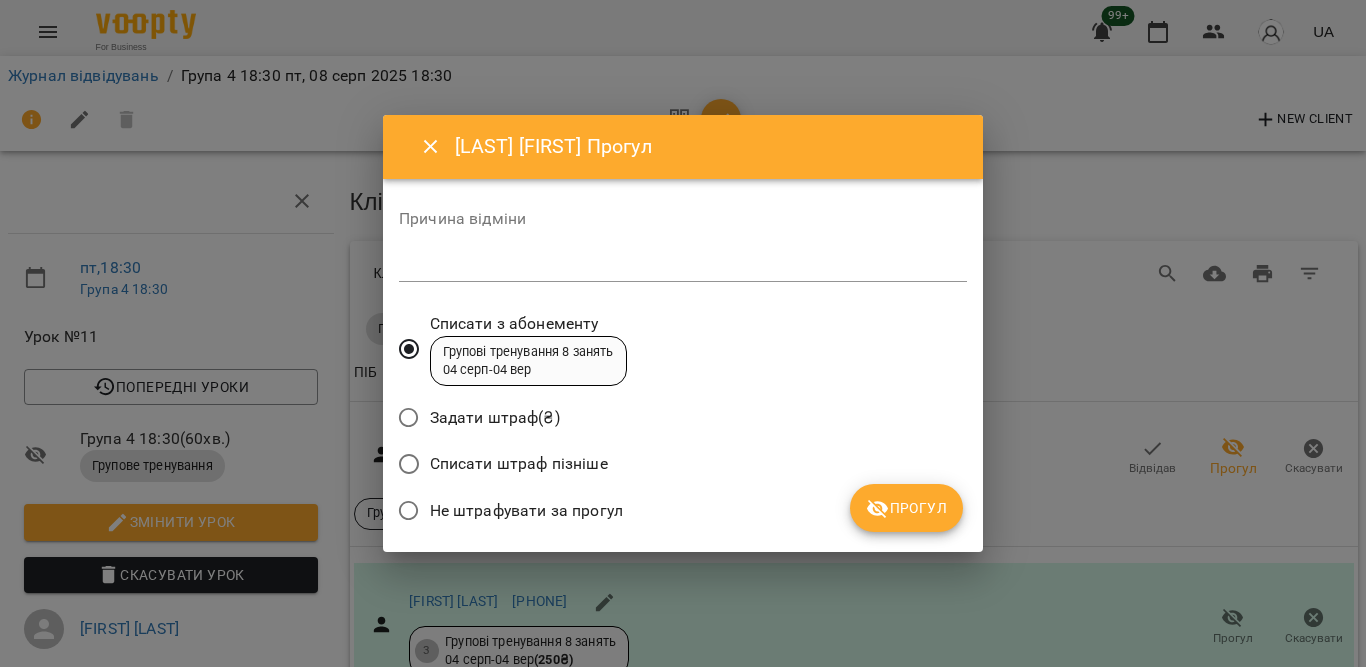 click on "Не штрафувати за прогул" at bounding box center [526, 511] 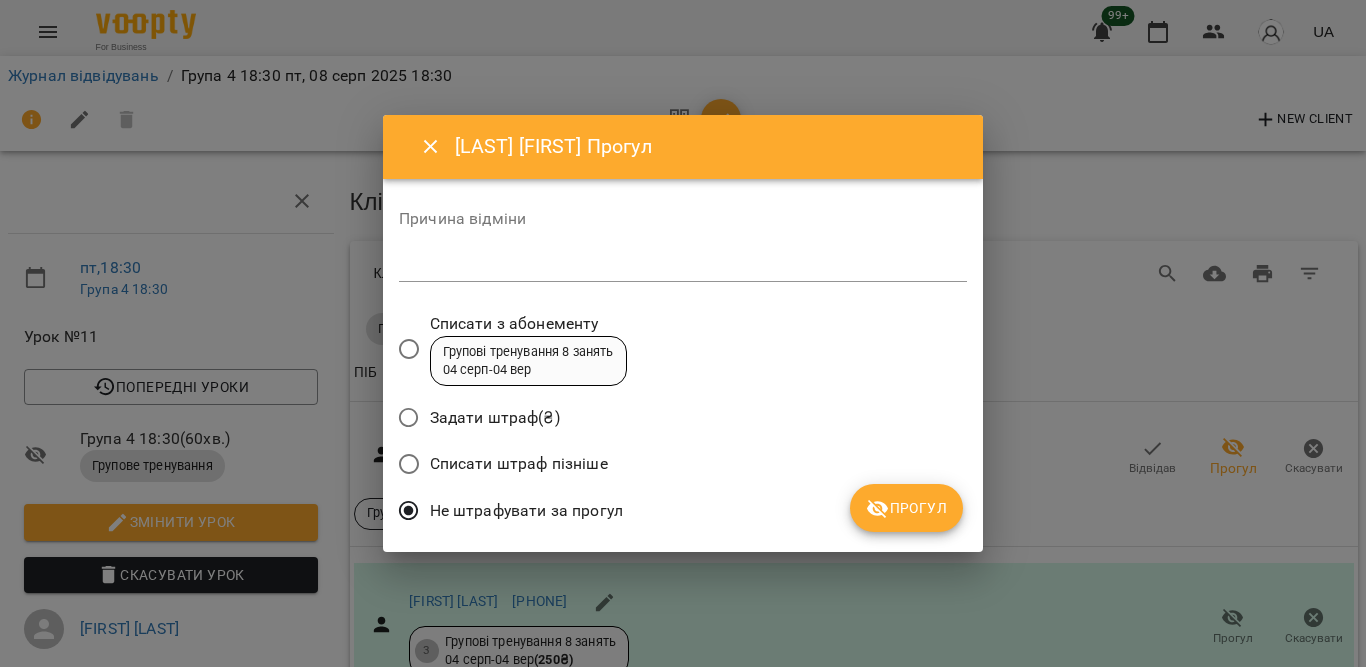 click 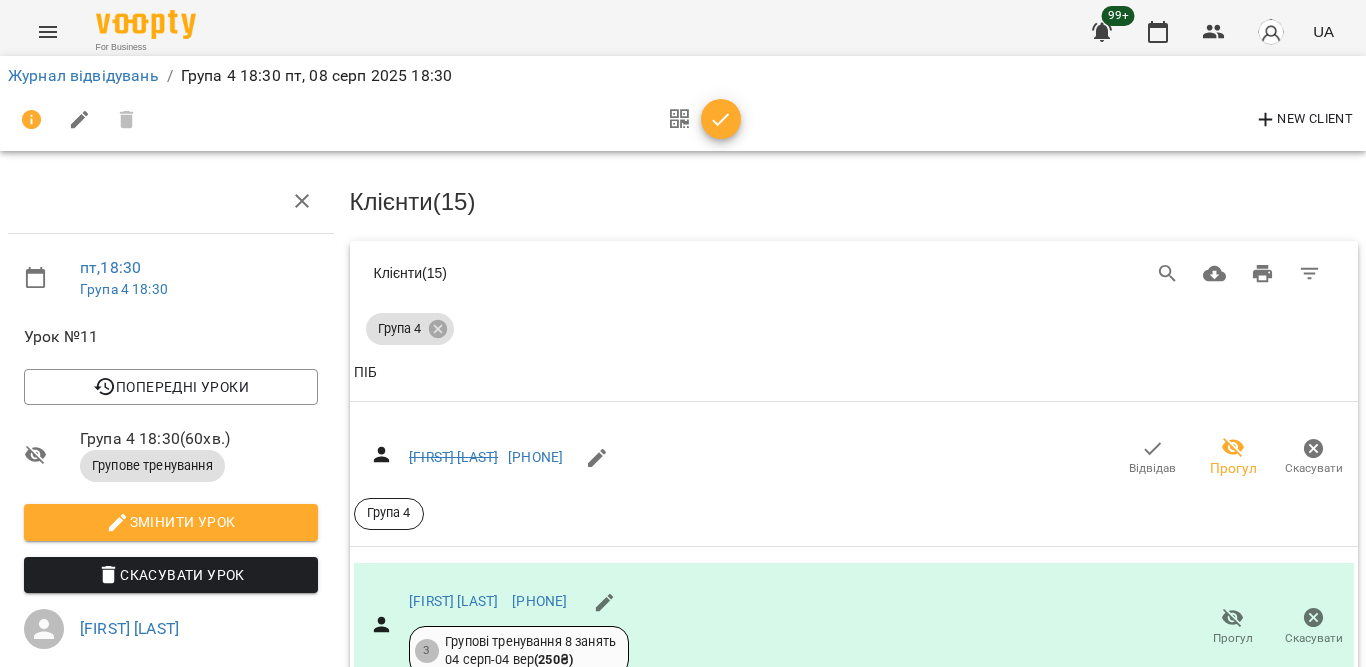 scroll, scrollTop: 1400, scrollLeft: 0, axis: vertical 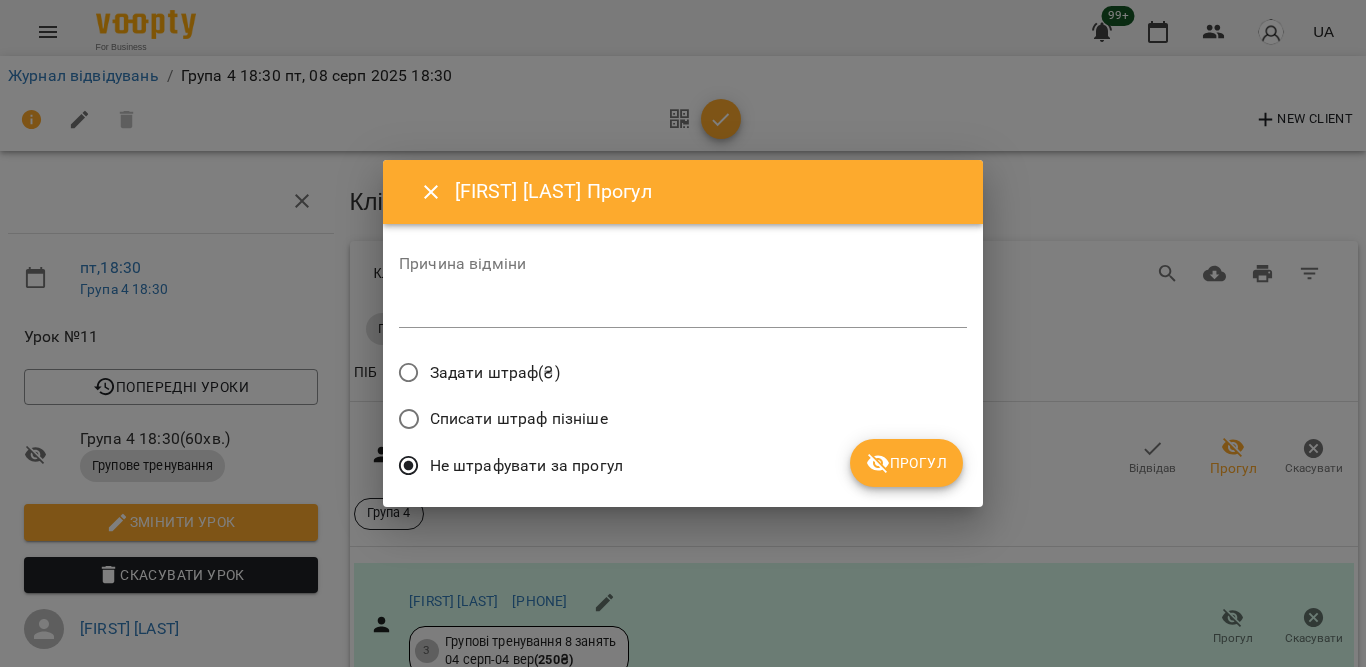 click on "Прогул" at bounding box center [906, 463] 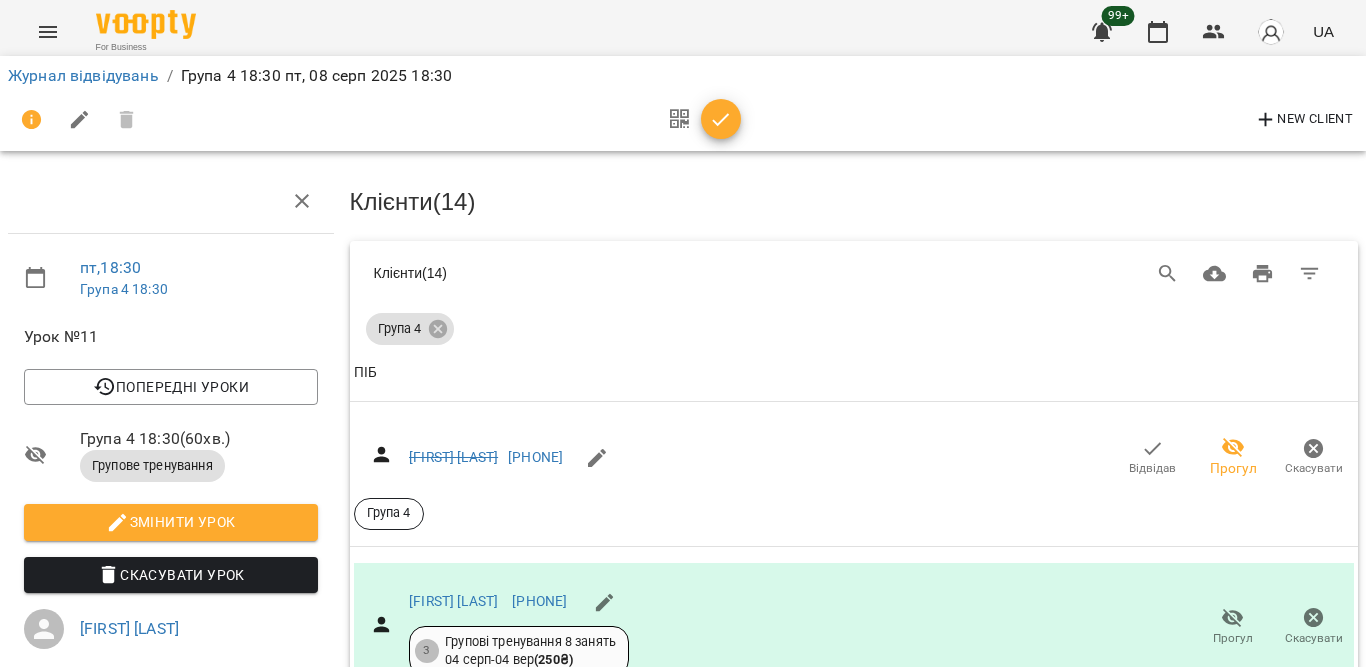 scroll, scrollTop: 1500, scrollLeft: 0, axis: vertical 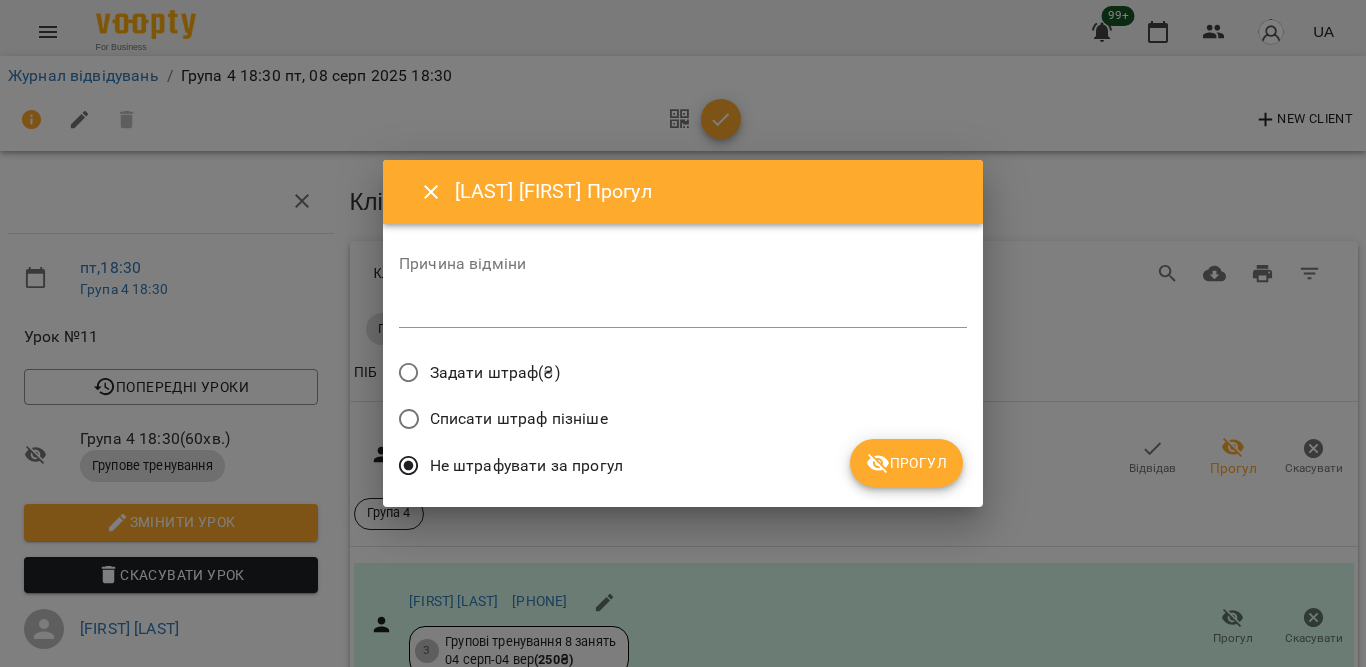 click on "Прогул" at bounding box center (906, 463) 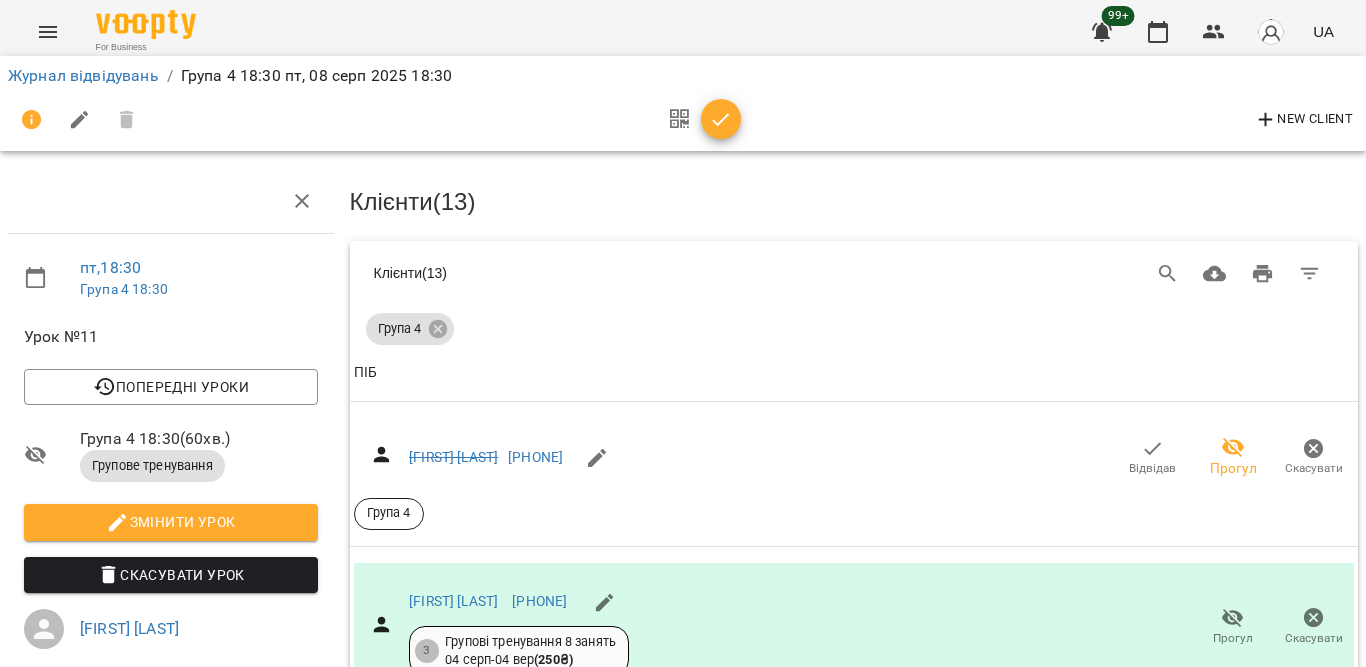 scroll, scrollTop: 1600, scrollLeft: 0, axis: vertical 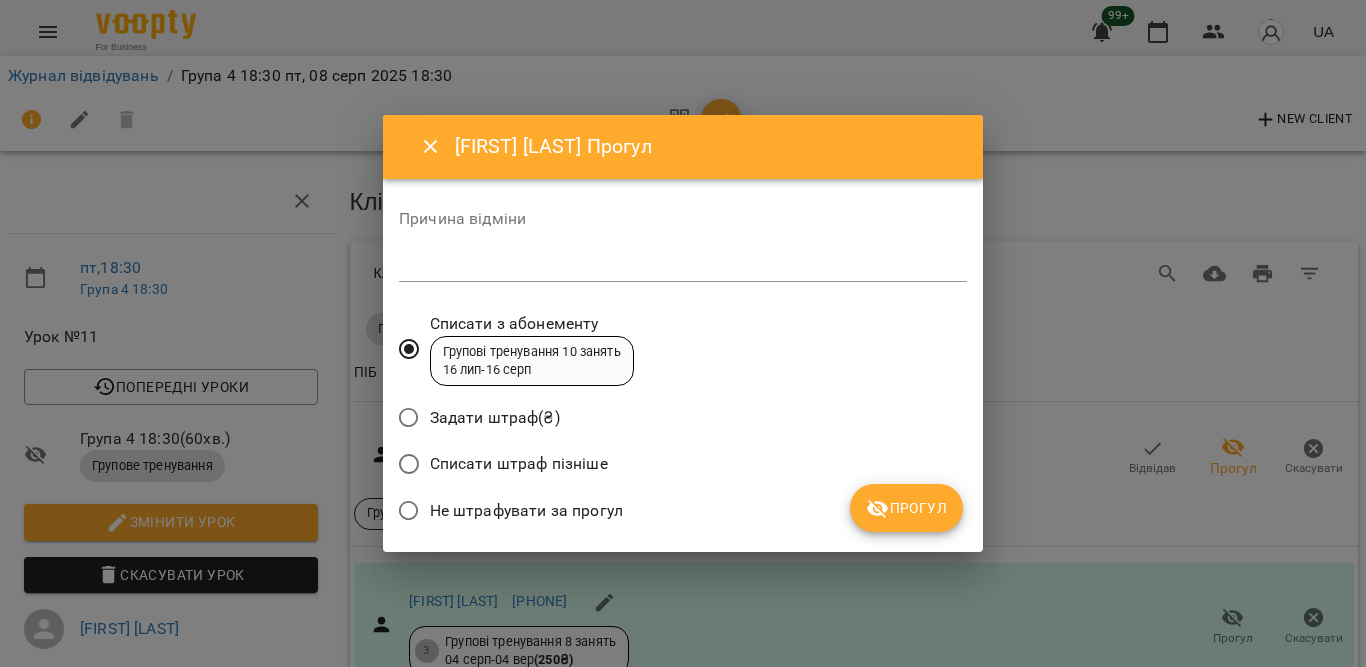 click on "Не штрафувати за прогул" at bounding box center (526, 511) 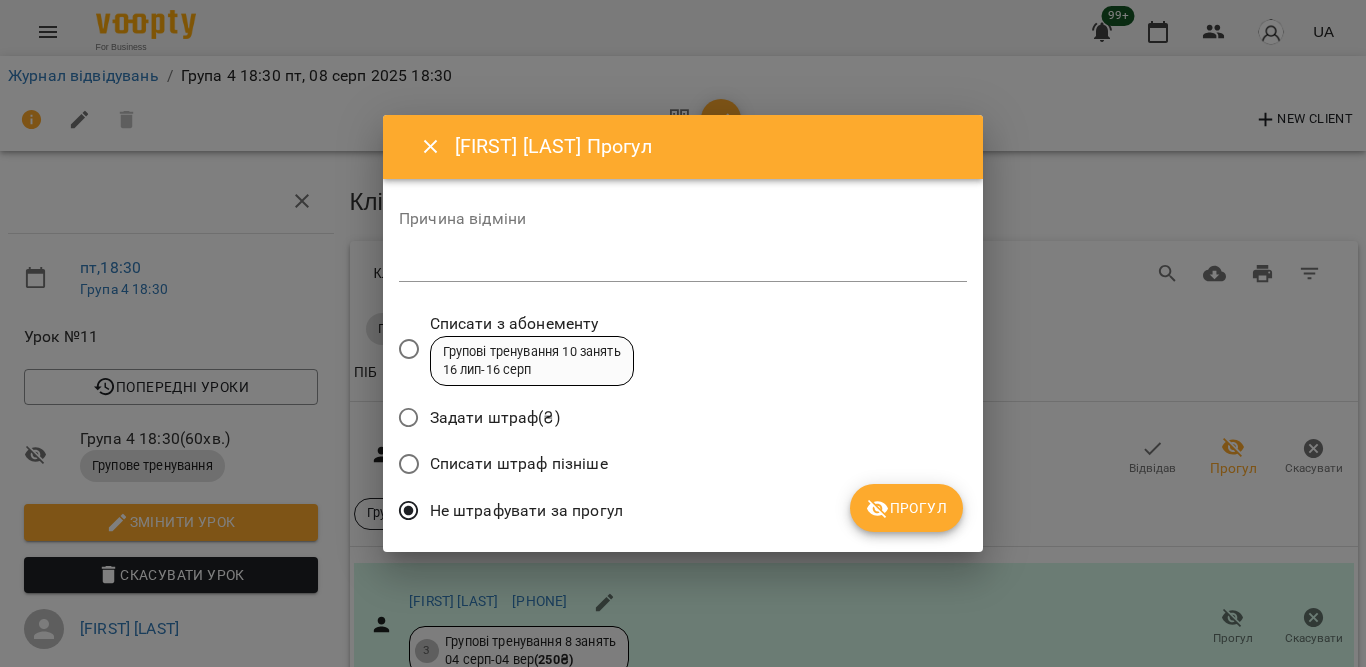 click on "Прогул" at bounding box center (906, 508) 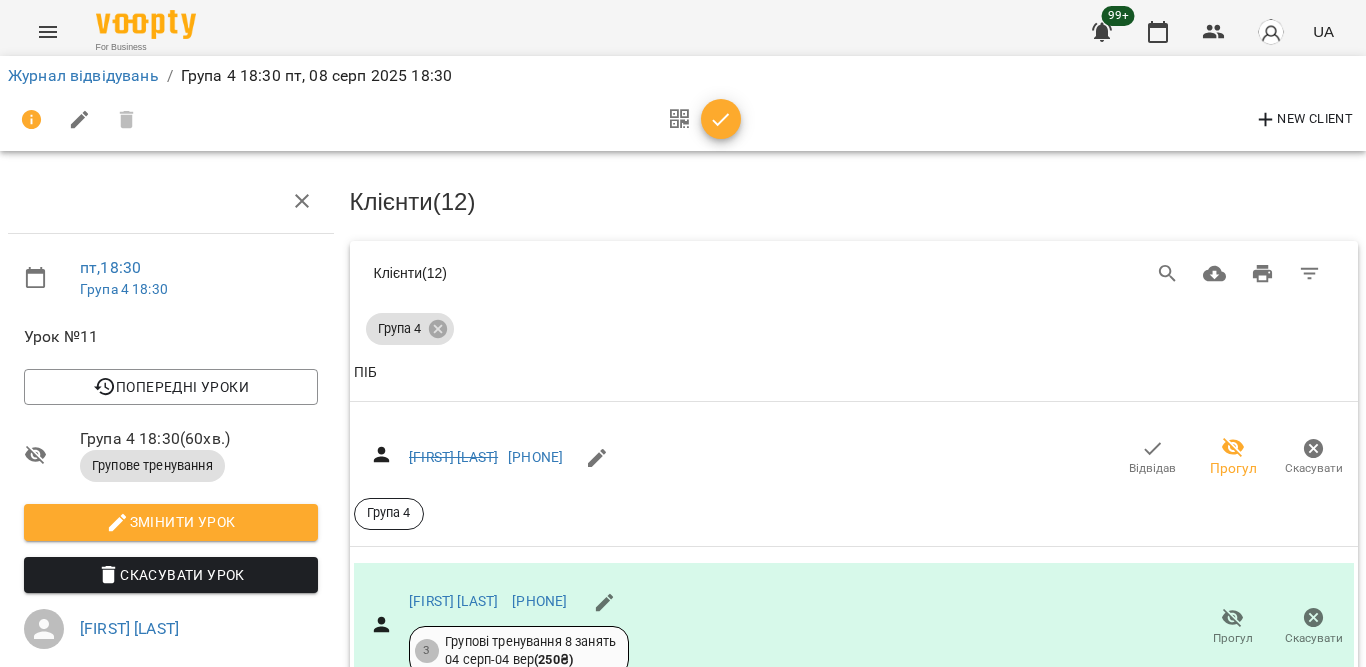 scroll, scrollTop: 2100, scrollLeft: 0, axis: vertical 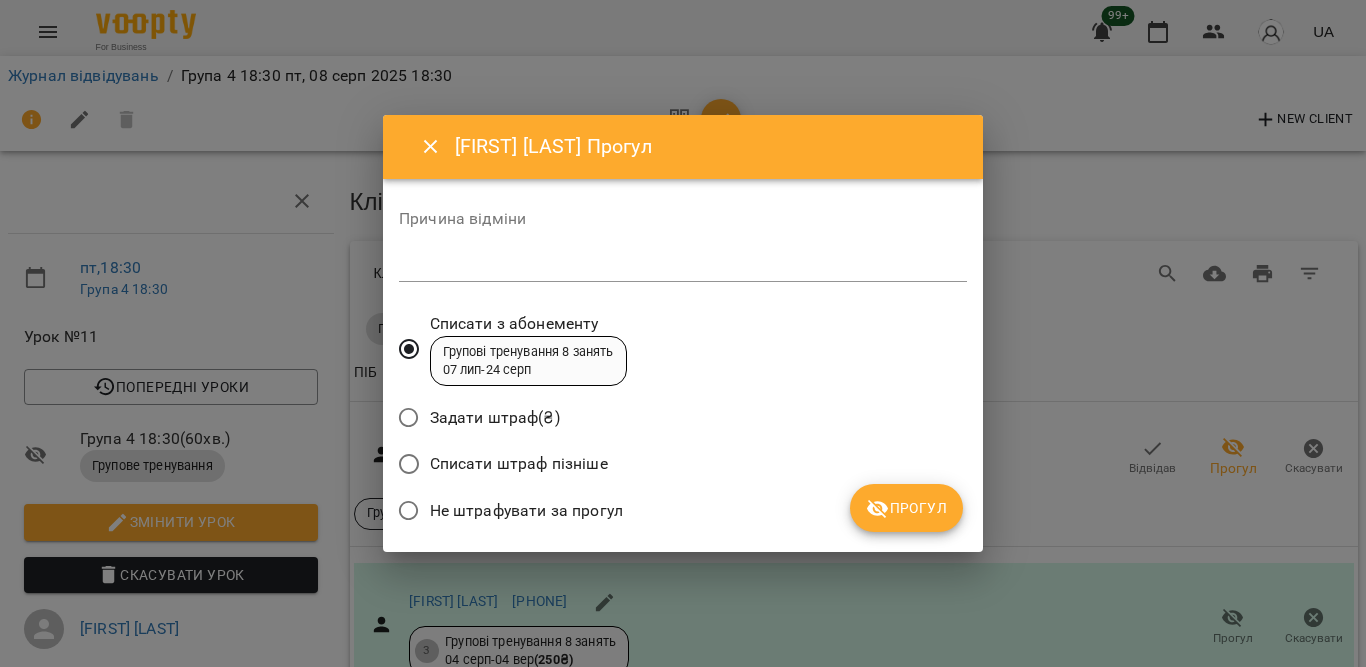 click on "Не штрафувати за прогул" at bounding box center [526, 511] 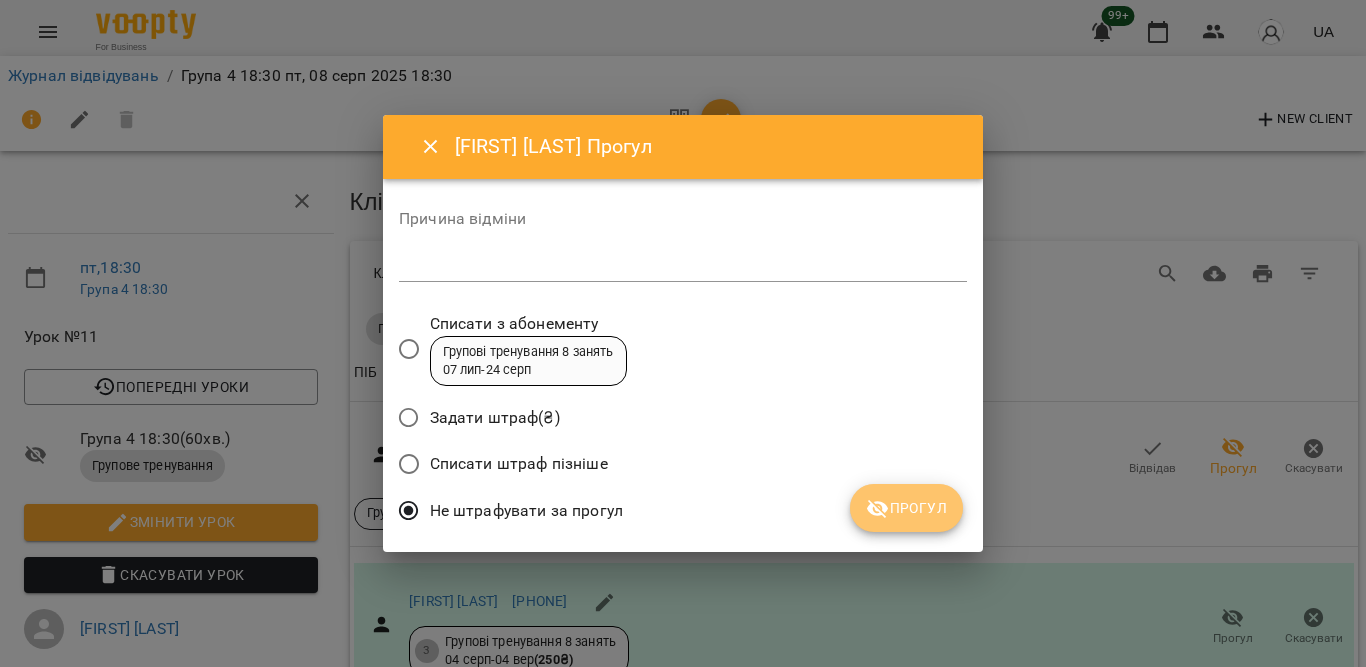 click on "Прогул" at bounding box center [906, 508] 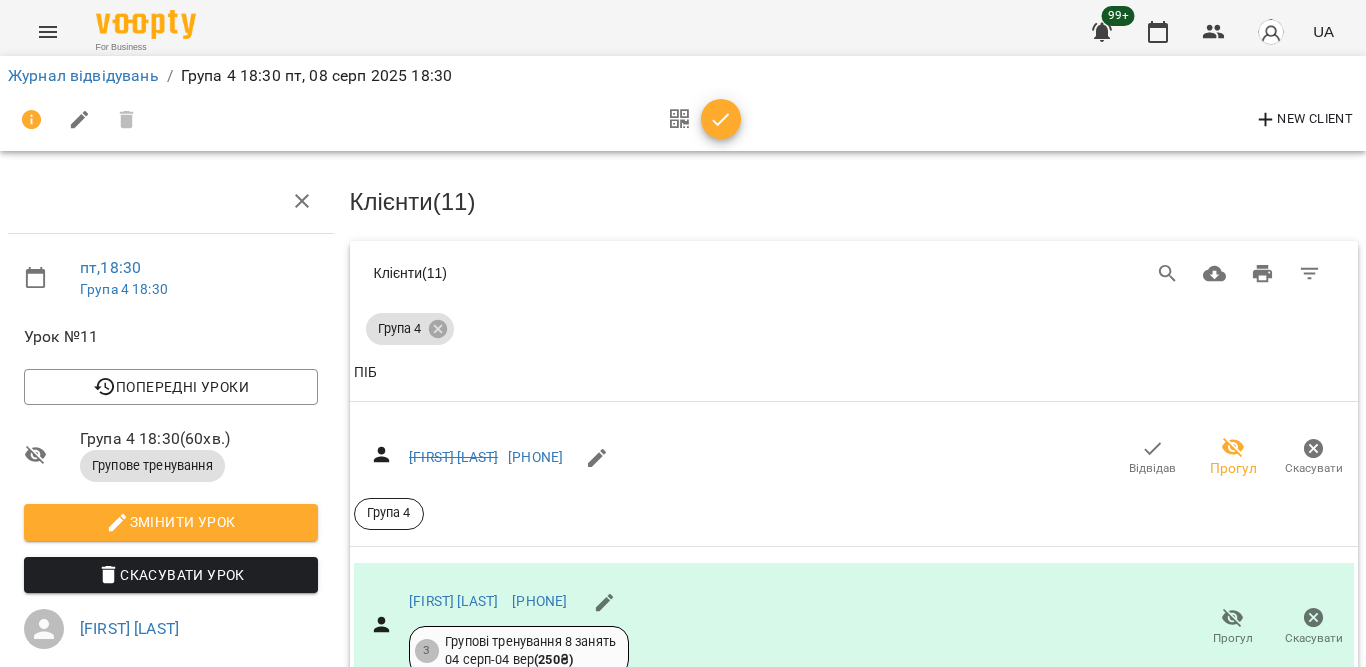scroll, scrollTop: 2400, scrollLeft: 0, axis: vertical 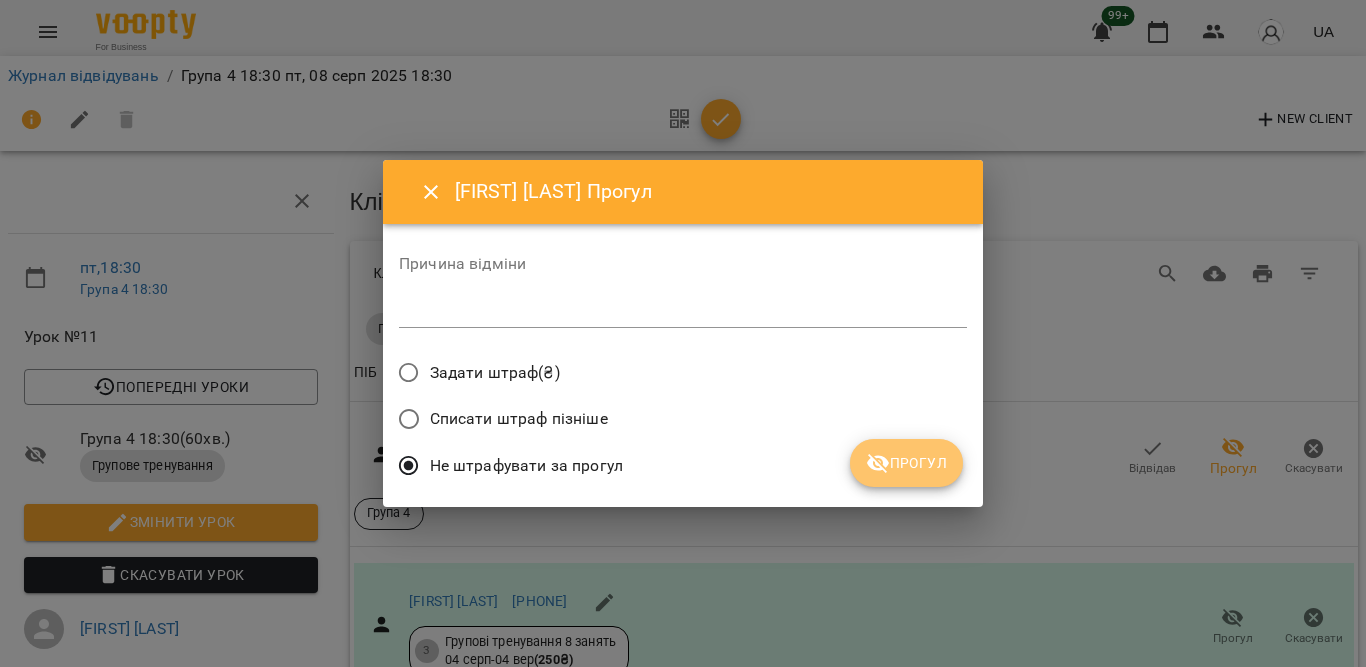 click 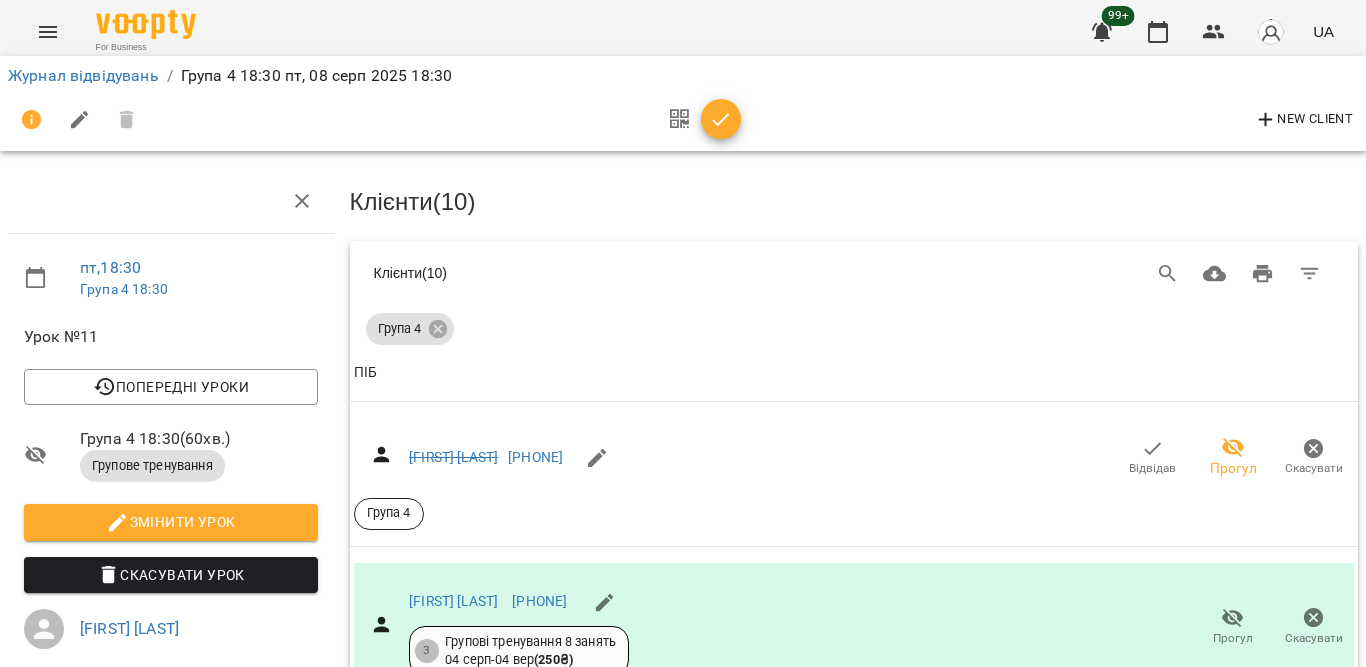 scroll, scrollTop: 2800, scrollLeft: 0, axis: vertical 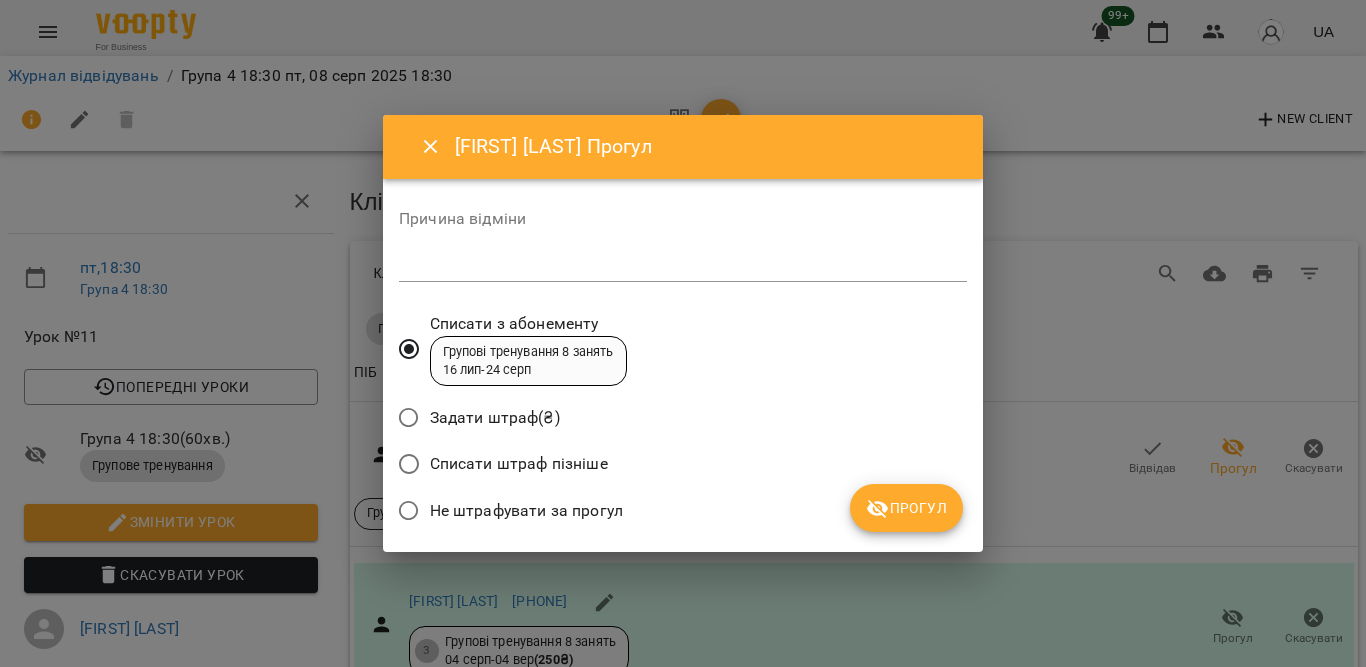 click on "Не штрафувати за прогул" at bounding box center (526, 511) 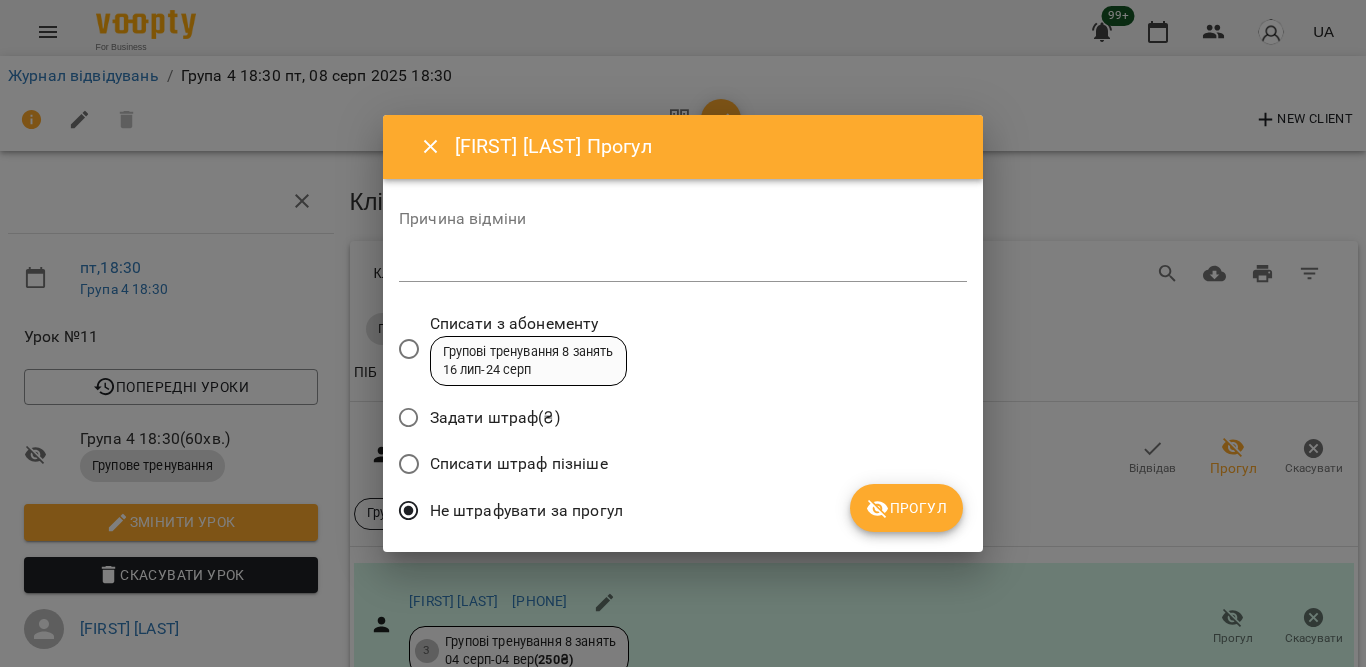click 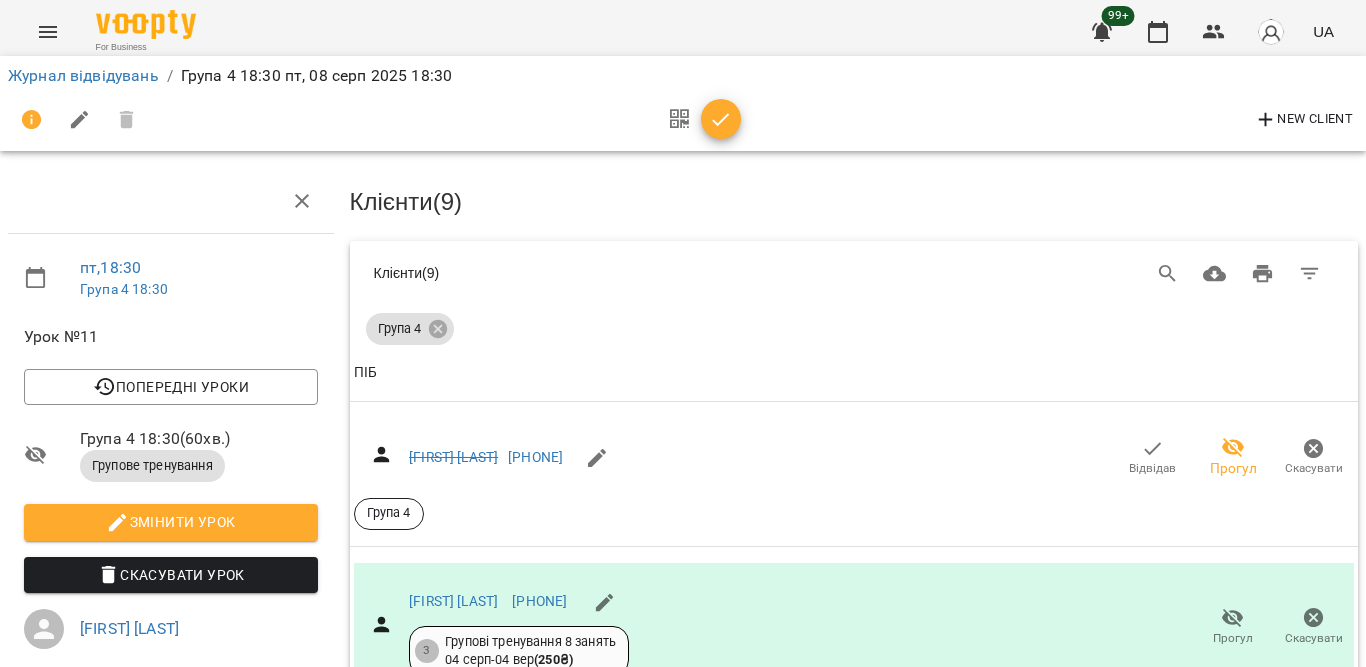 click 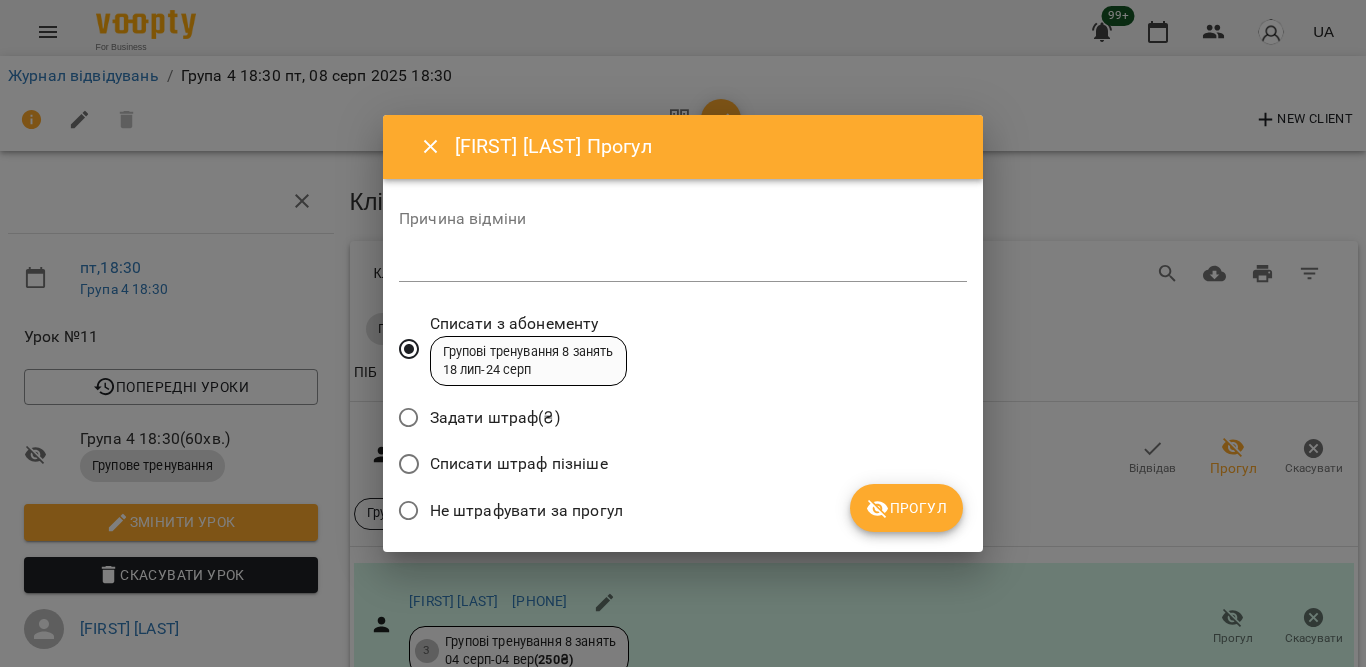 click on "Не штрафувати за прогул" at bounding box center [526, 511] 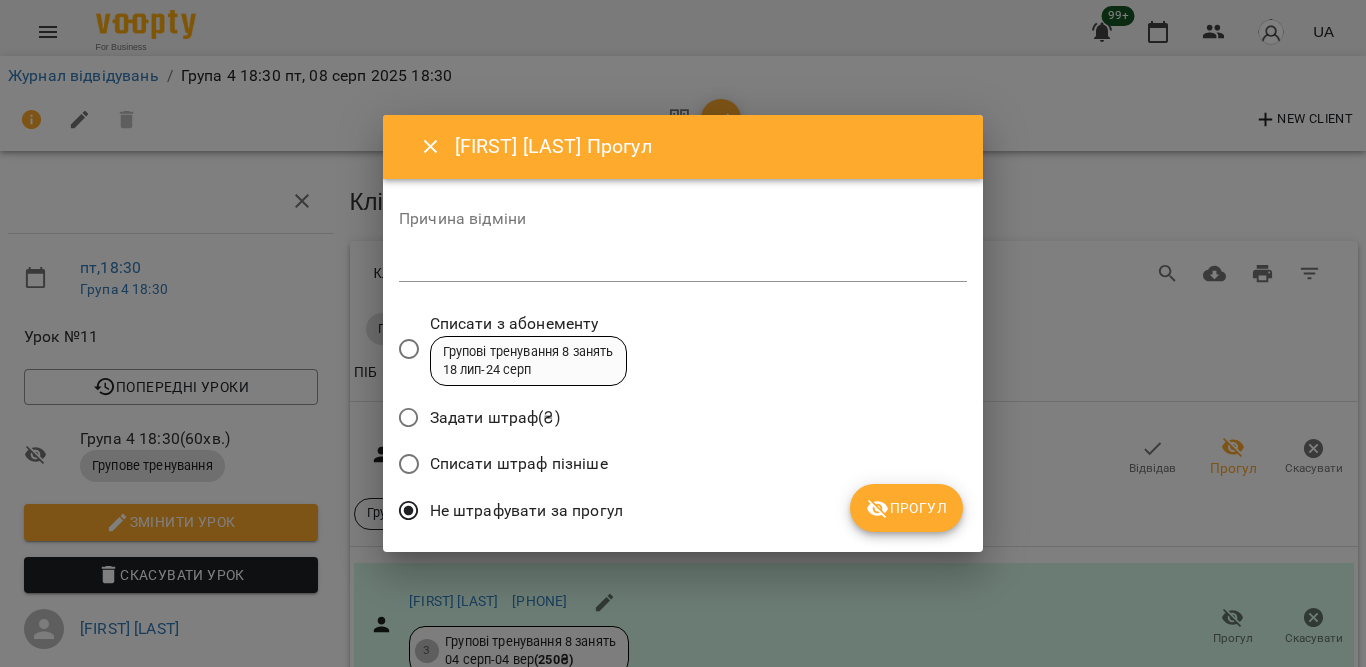 click 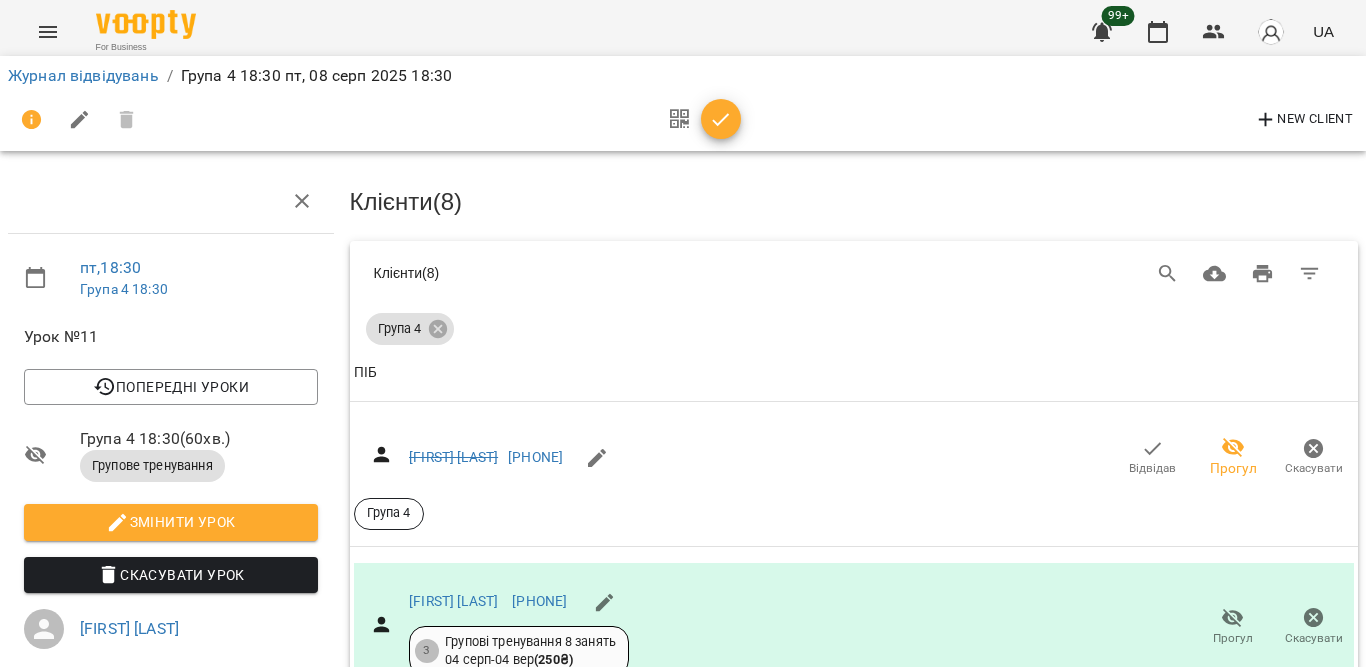 scroll, scrollTop: 2900, scrollLeft: 0, axis: vertical 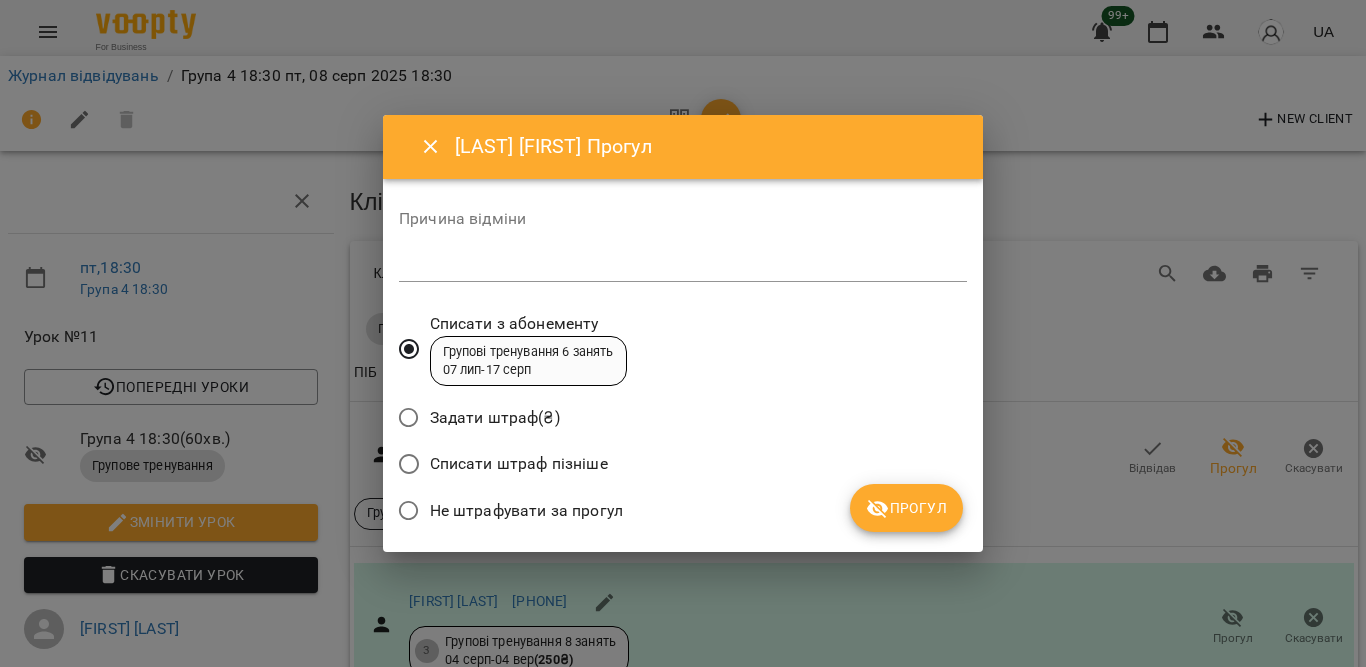 click on "Не штрафувати за прогул" at bounding box center (526, 511) 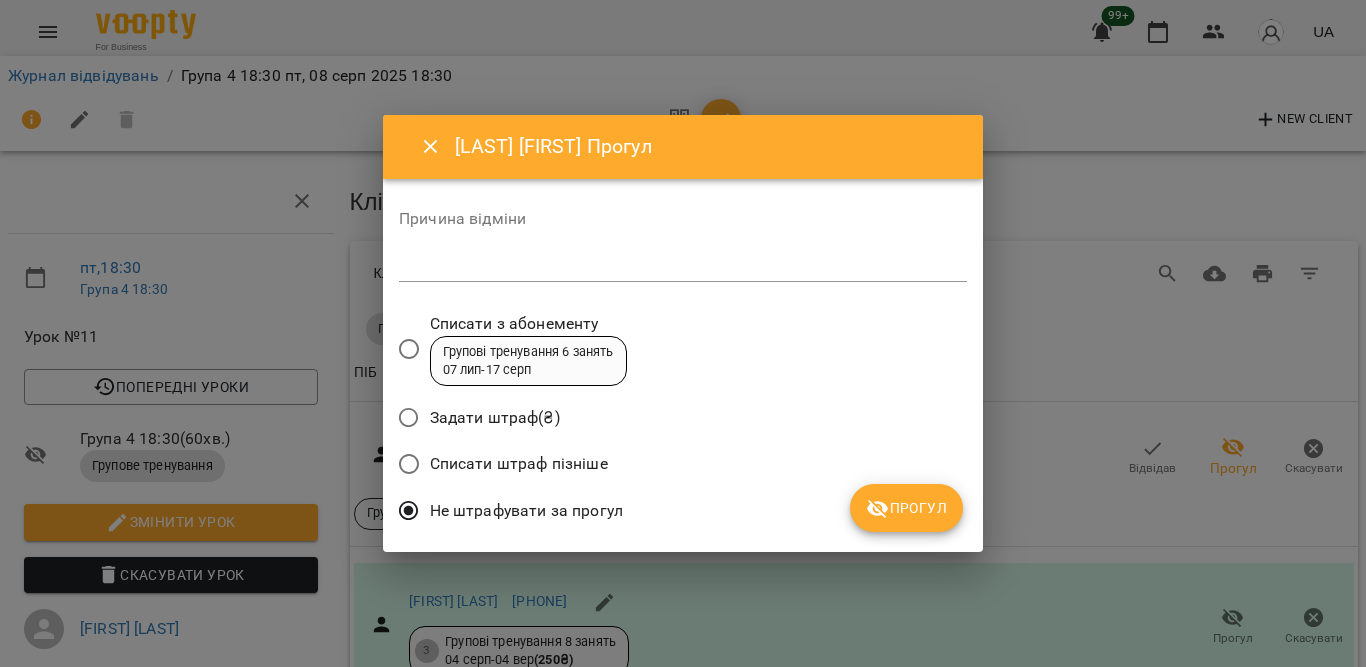 click on "Прогул" at bounding box center (906, 508) 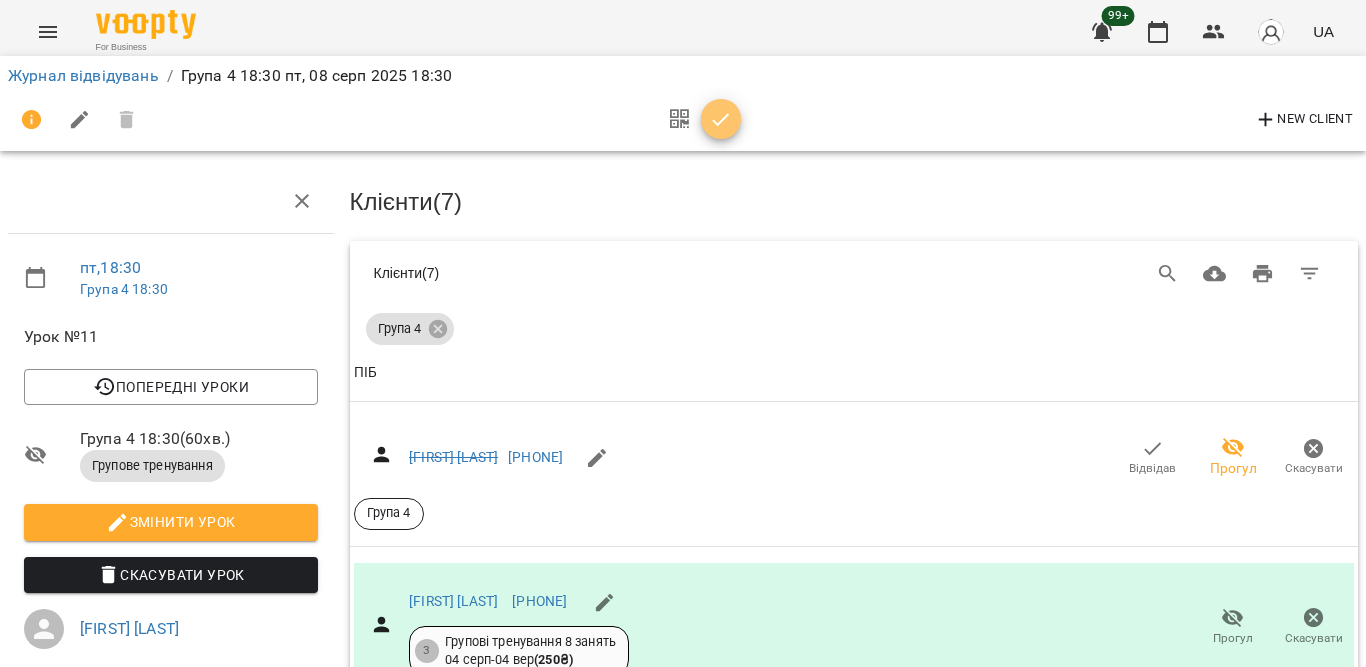 click 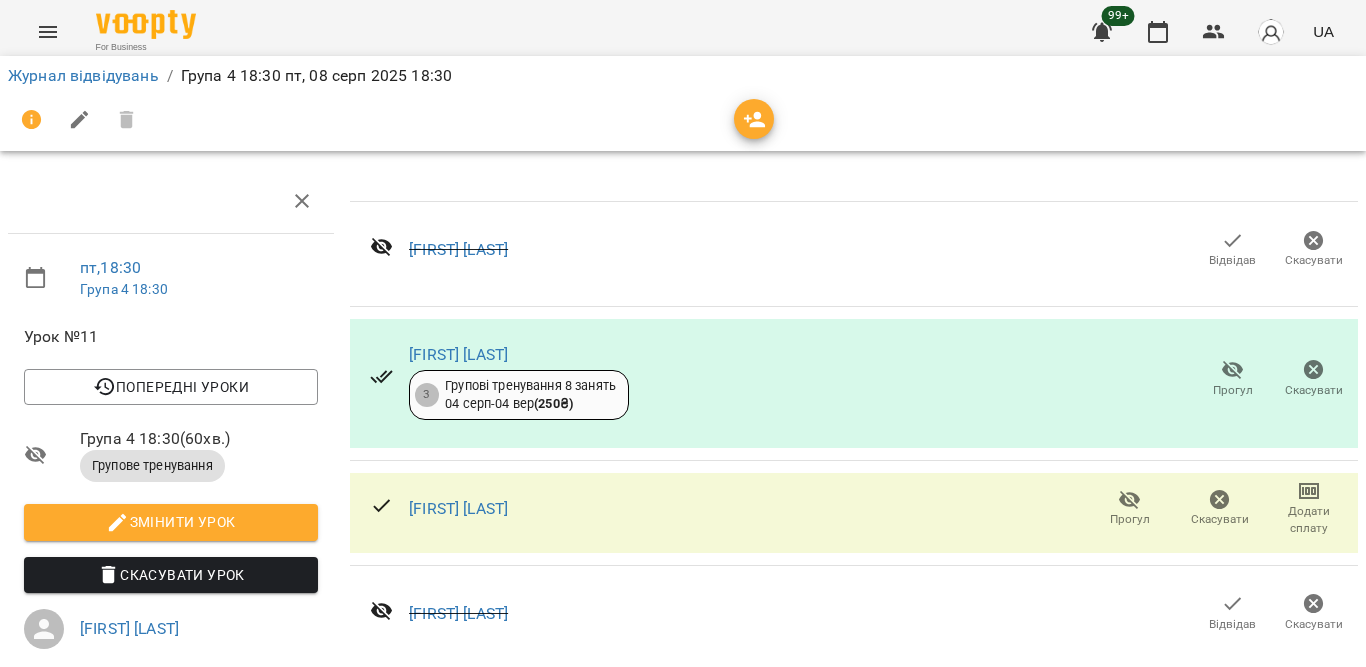 scroll, scrollTop: 1863, scrollLeft: 0, axis: vertical 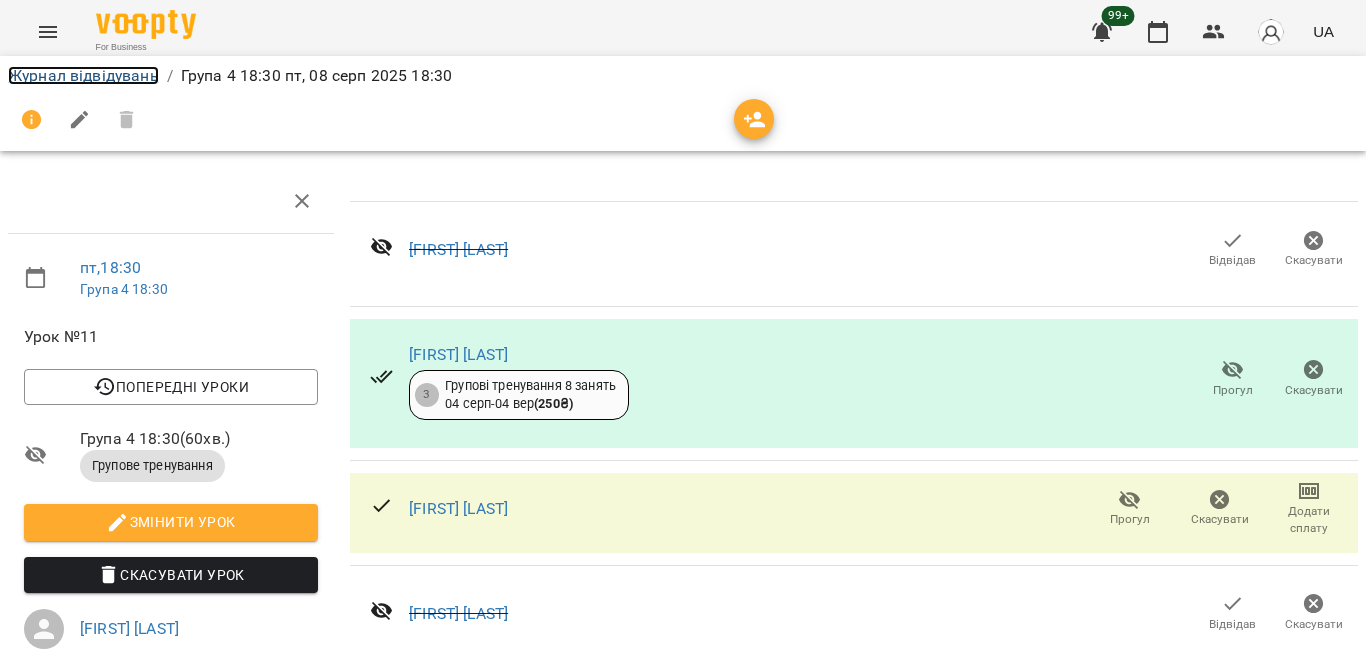 click on "Журнал відвідувань" at bounding box center (83, 75) 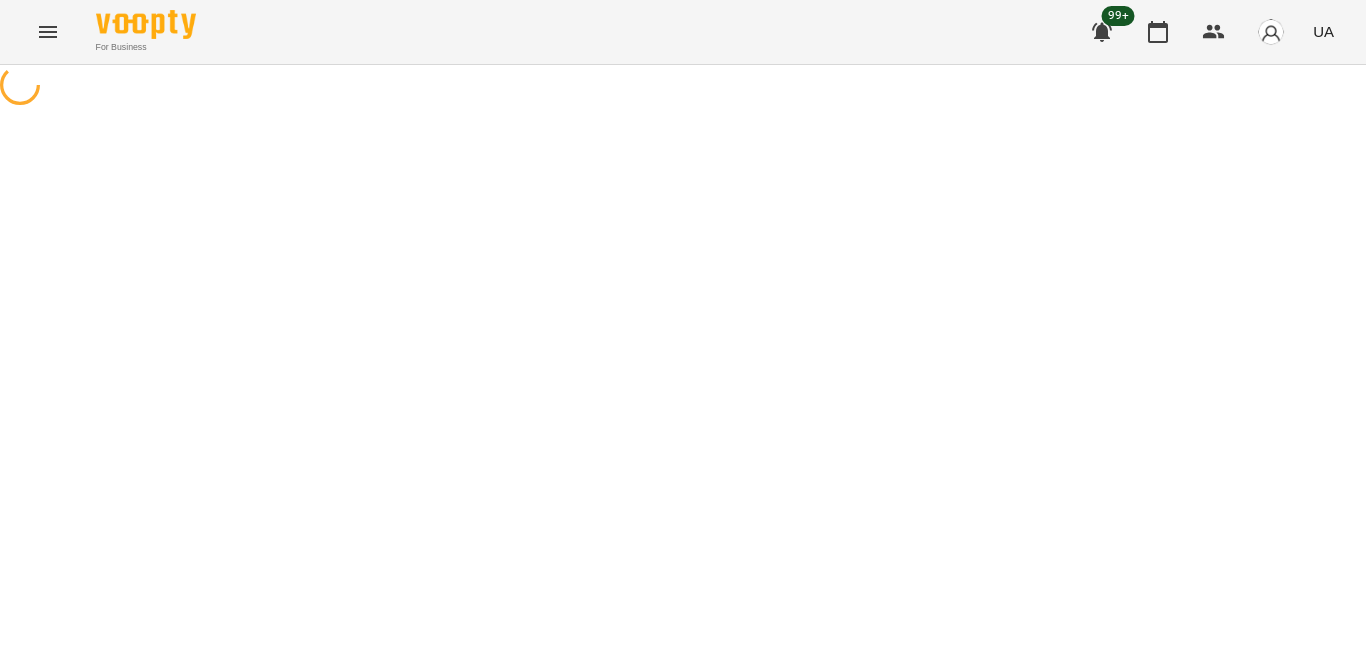 scroll, scrollTop: 0, scrollLeft: 0, axis: both 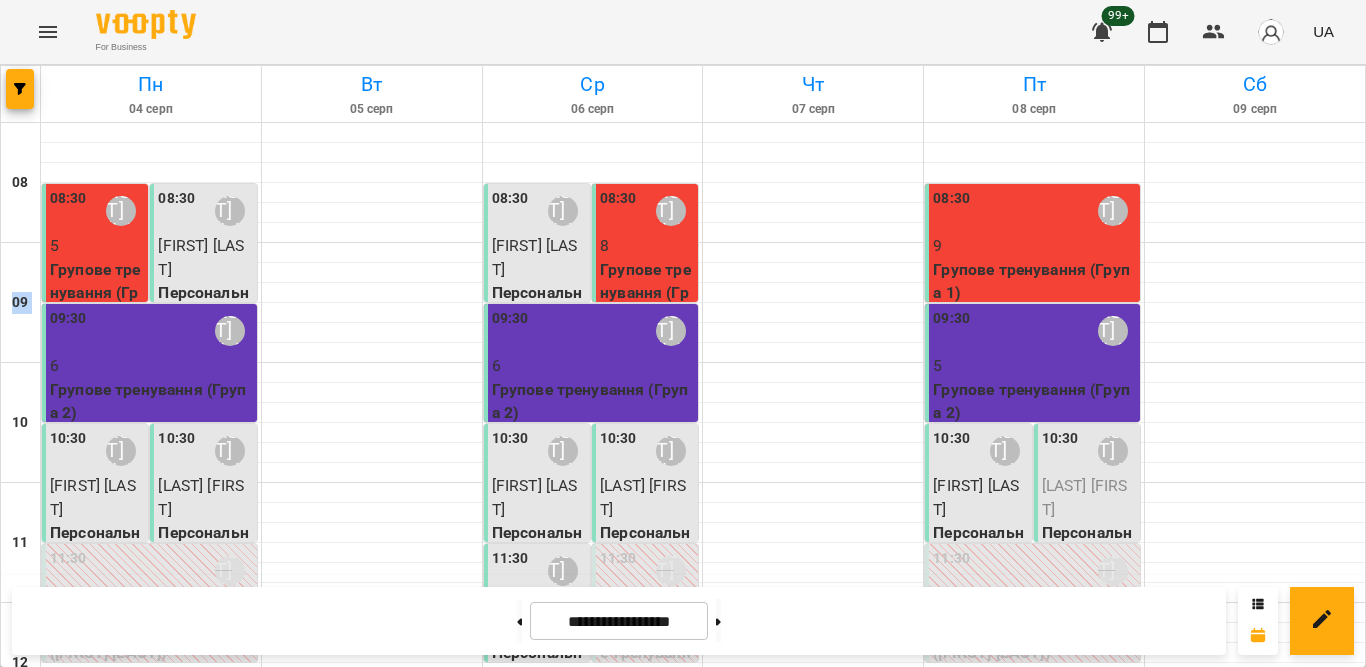 drag, startPoint x: 0, startPoint y: 315, endPoint x: 0, endPoint y: 612, distance: 297 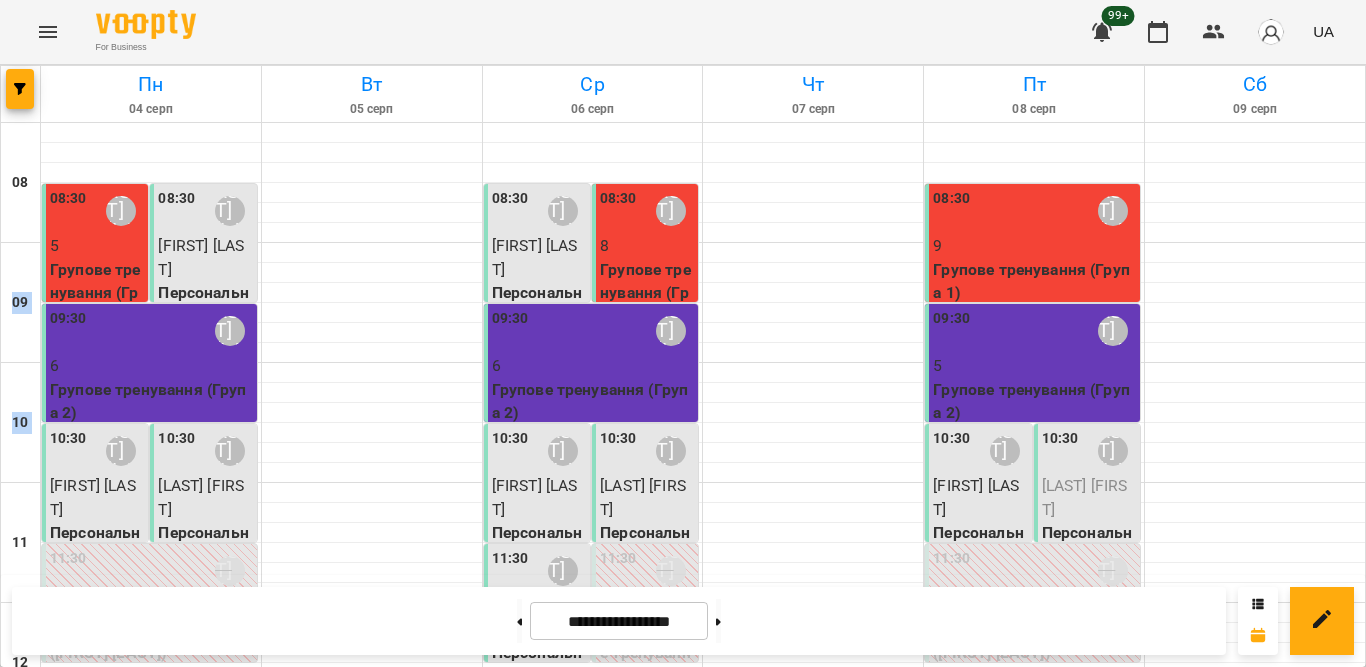scroll, scrollTop: 473, scrollLeft: 0, axis: vertical 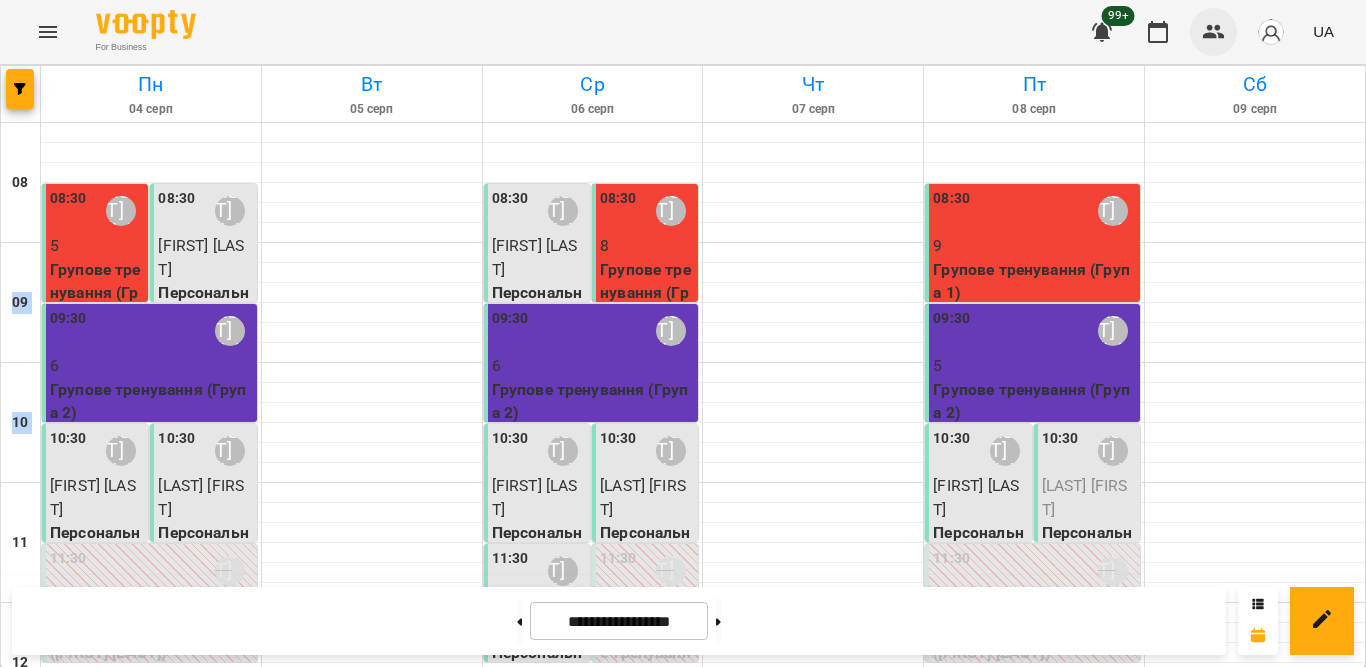 click 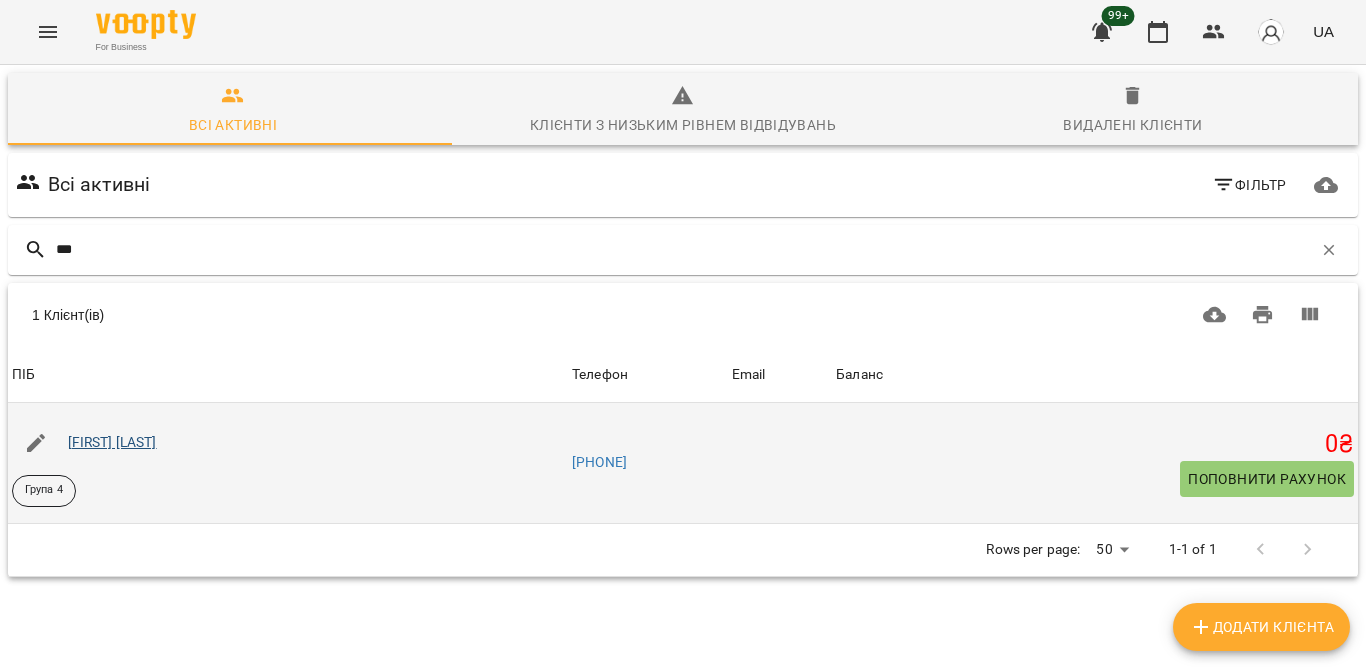 type on "***" 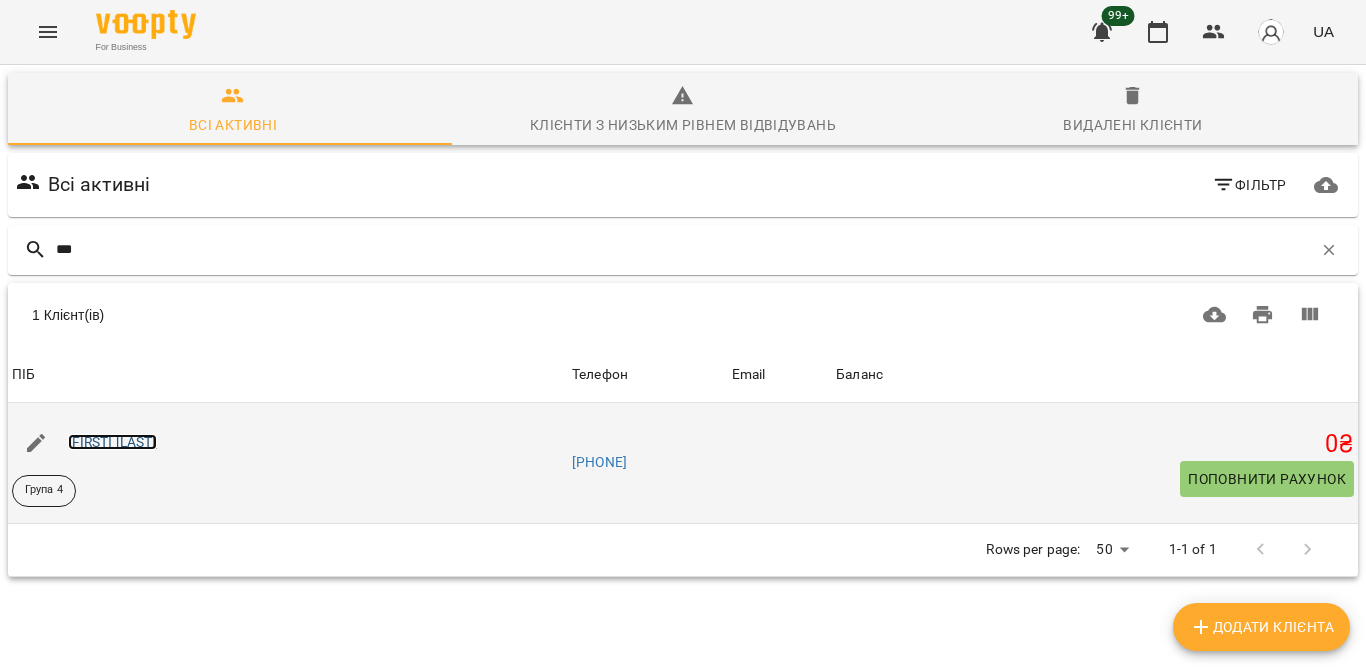 click on "[FIRST] [LAST]" at bounding box center (112, 442) 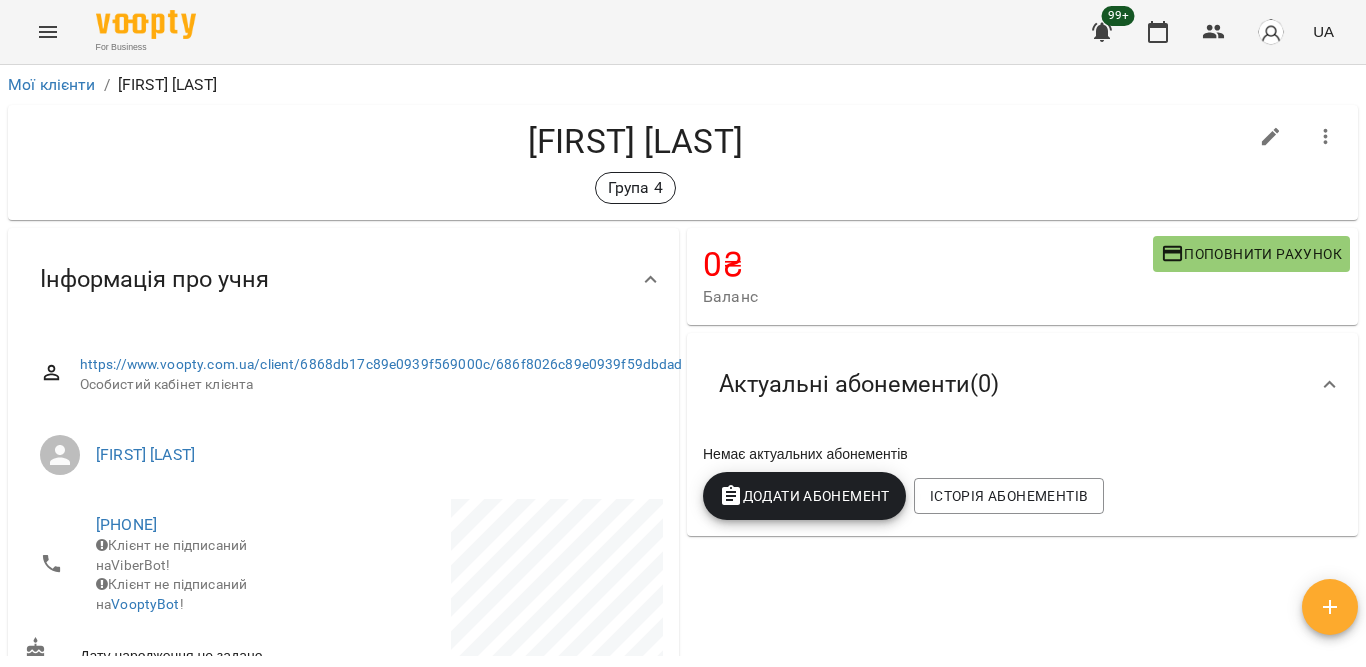 click on "Додати Абонемент" at bounding box center (804, 496) 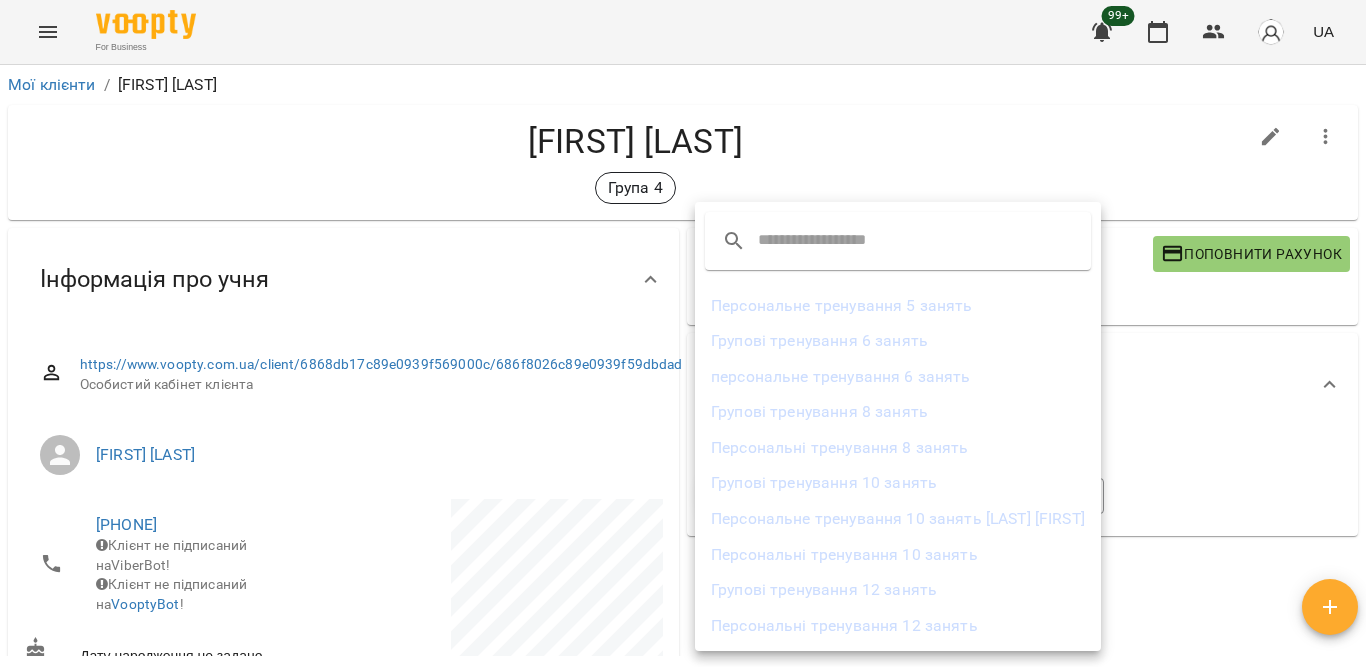 click on "персональне тренування 6 занять" at bounding box center (898, 377) 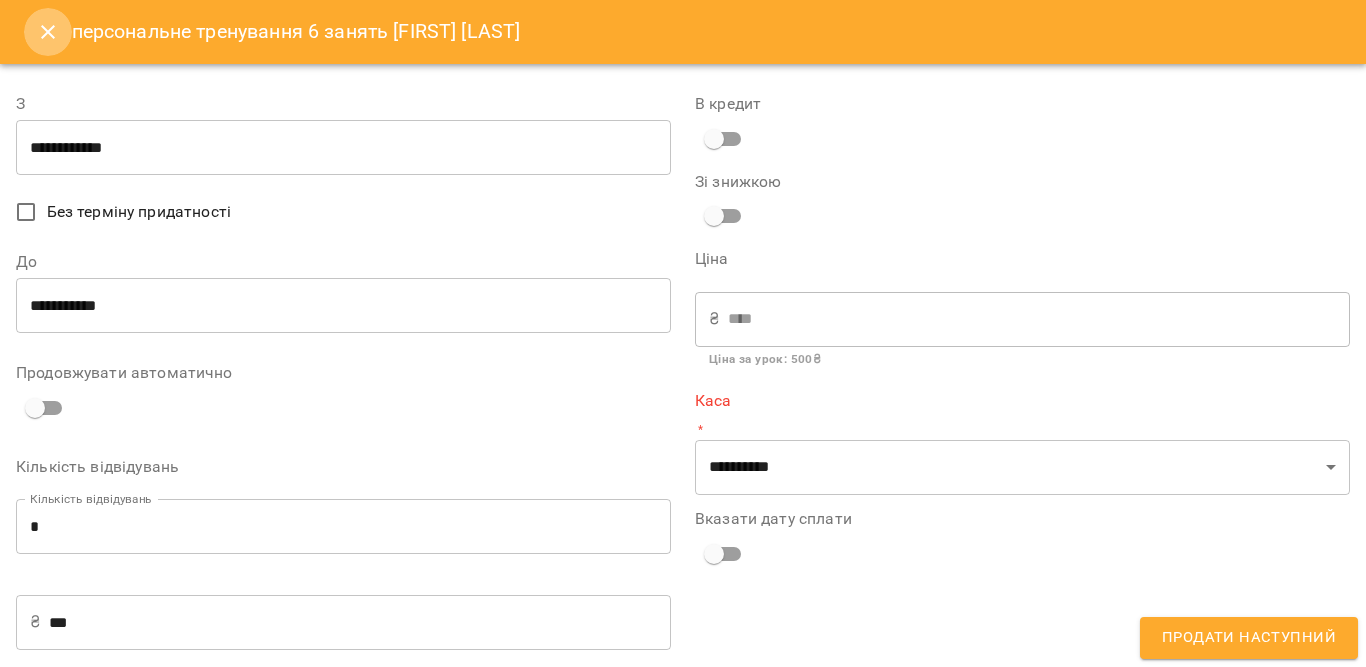 click at bounding box center [48, 32] 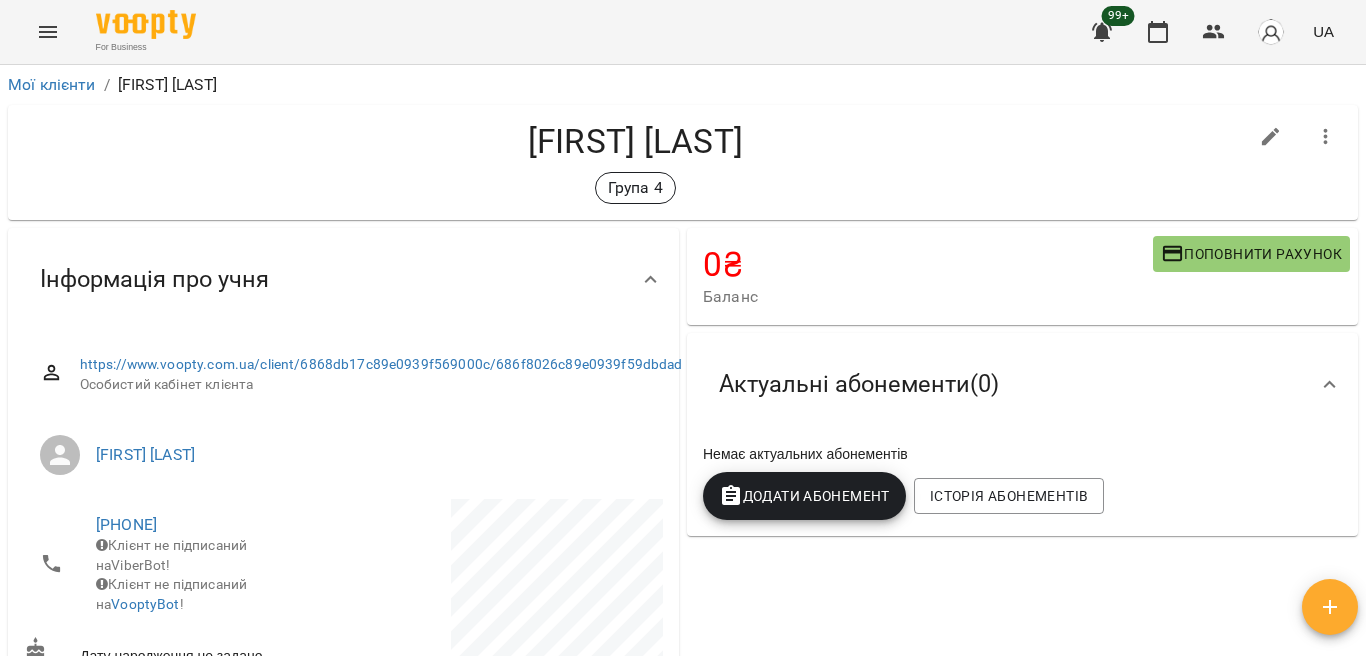 click on "Додати Абонемент" at bounding box center (804, 496) 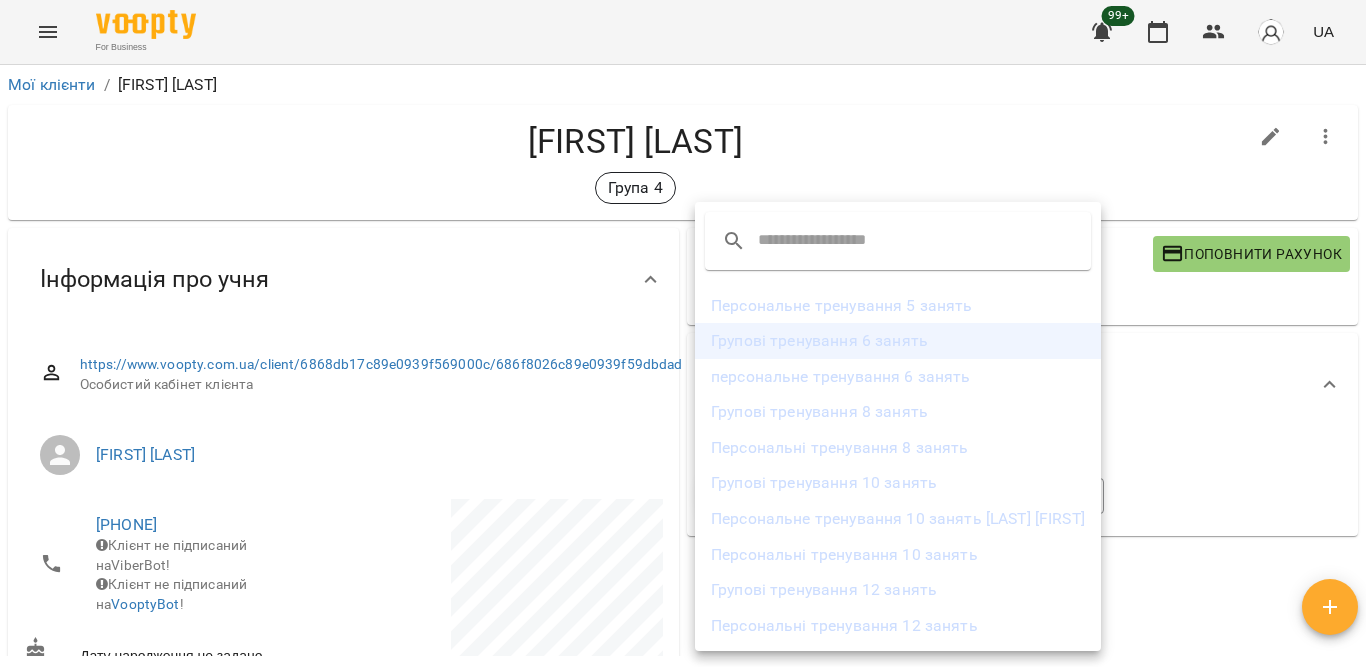 click on "Групові тренування 6 занять" at bounding box center (898, 341) 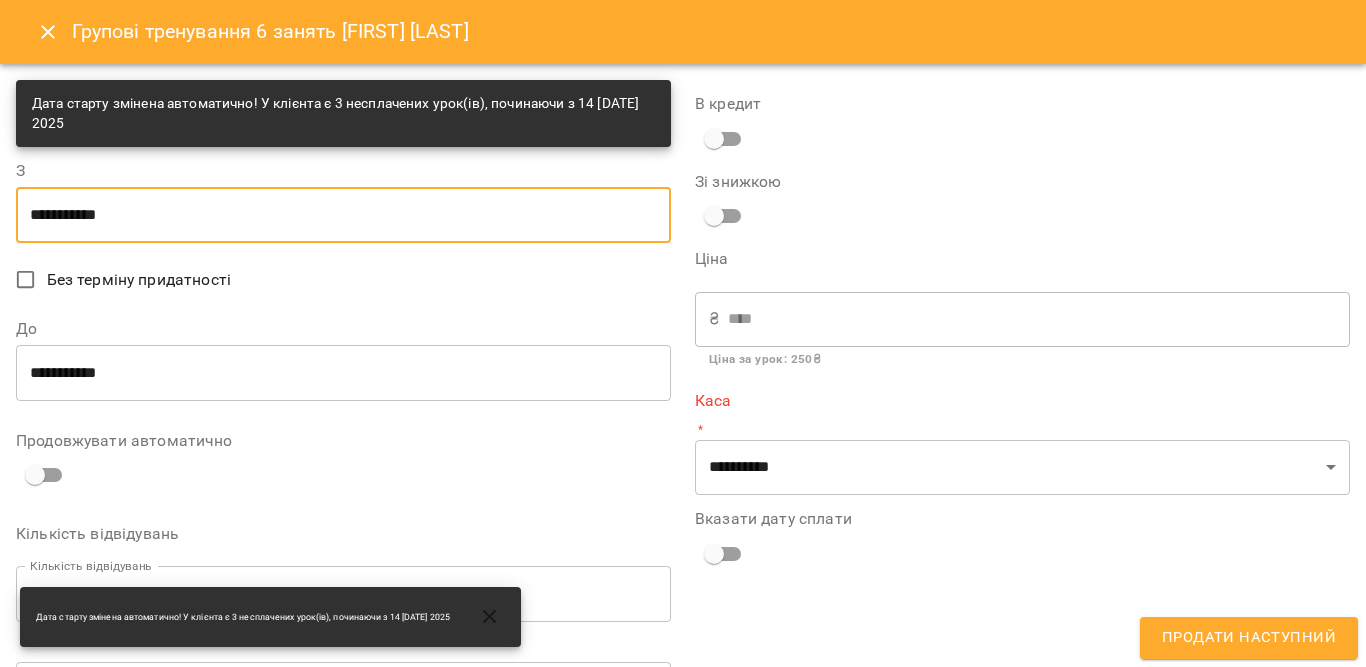 click on "**********" at bounding box center [343, 215] 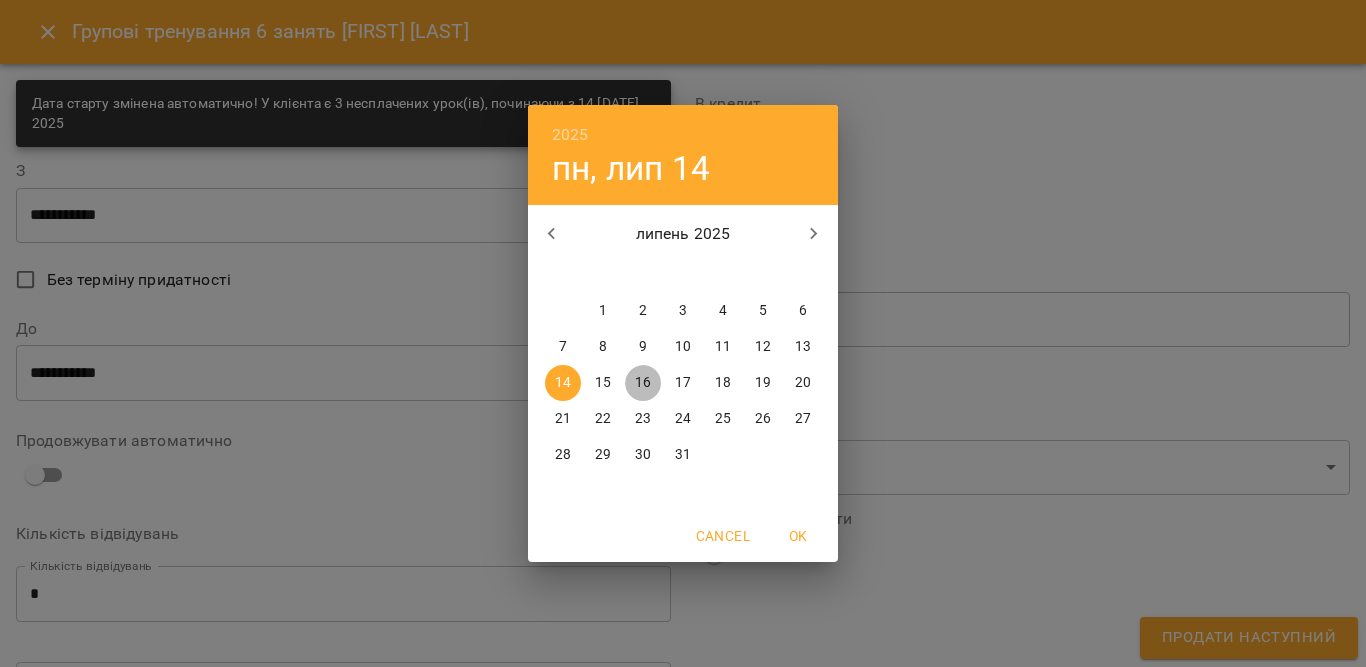 click on "16" at bounding box center [643, 383] 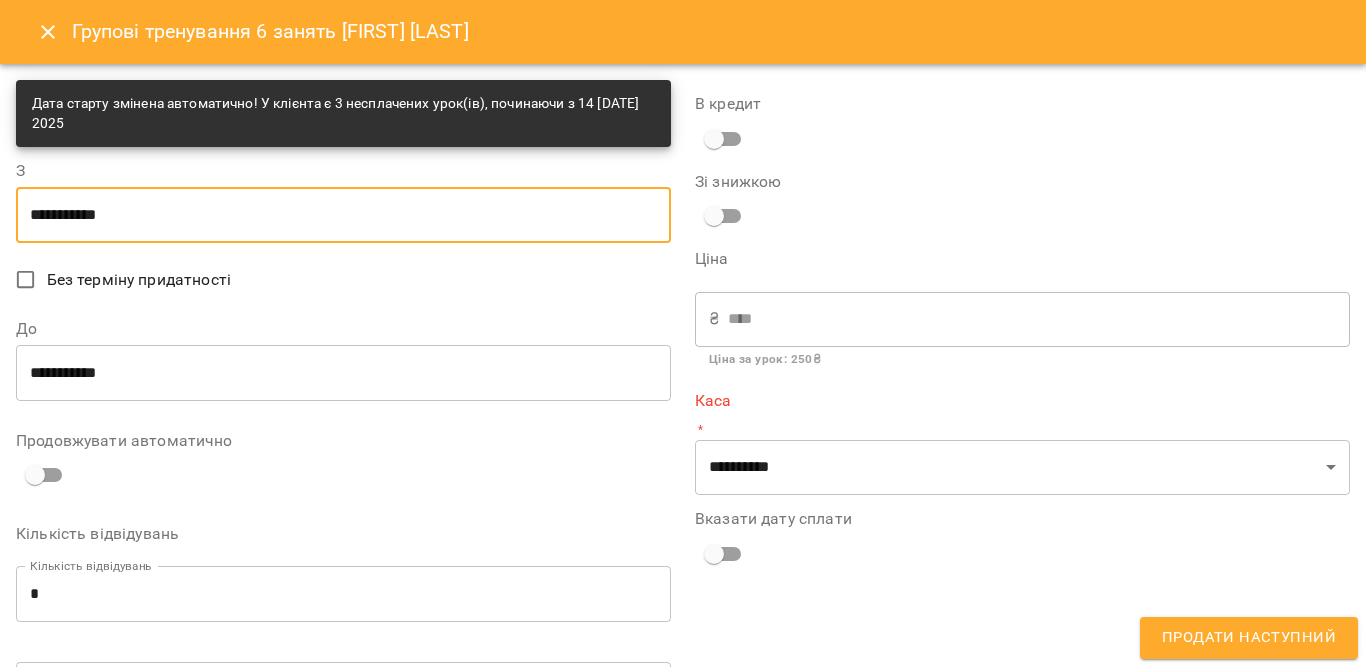 click on "**********" at bounding box center [343, 373] 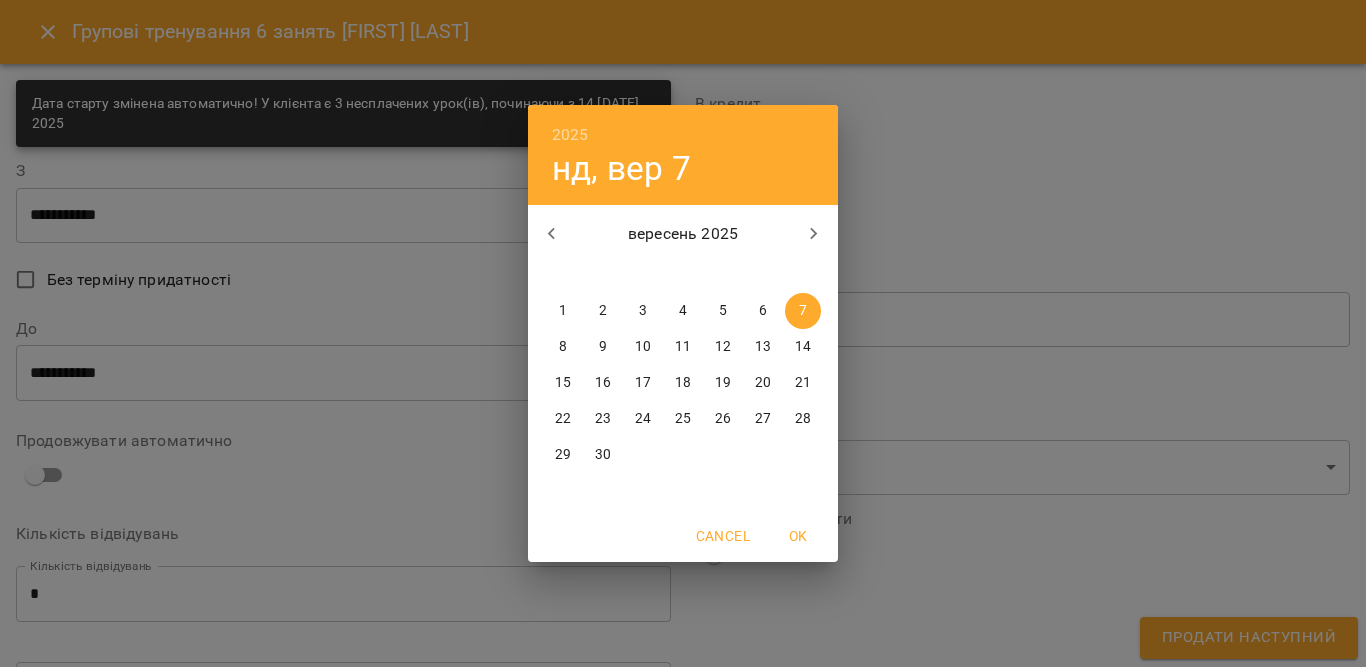 click 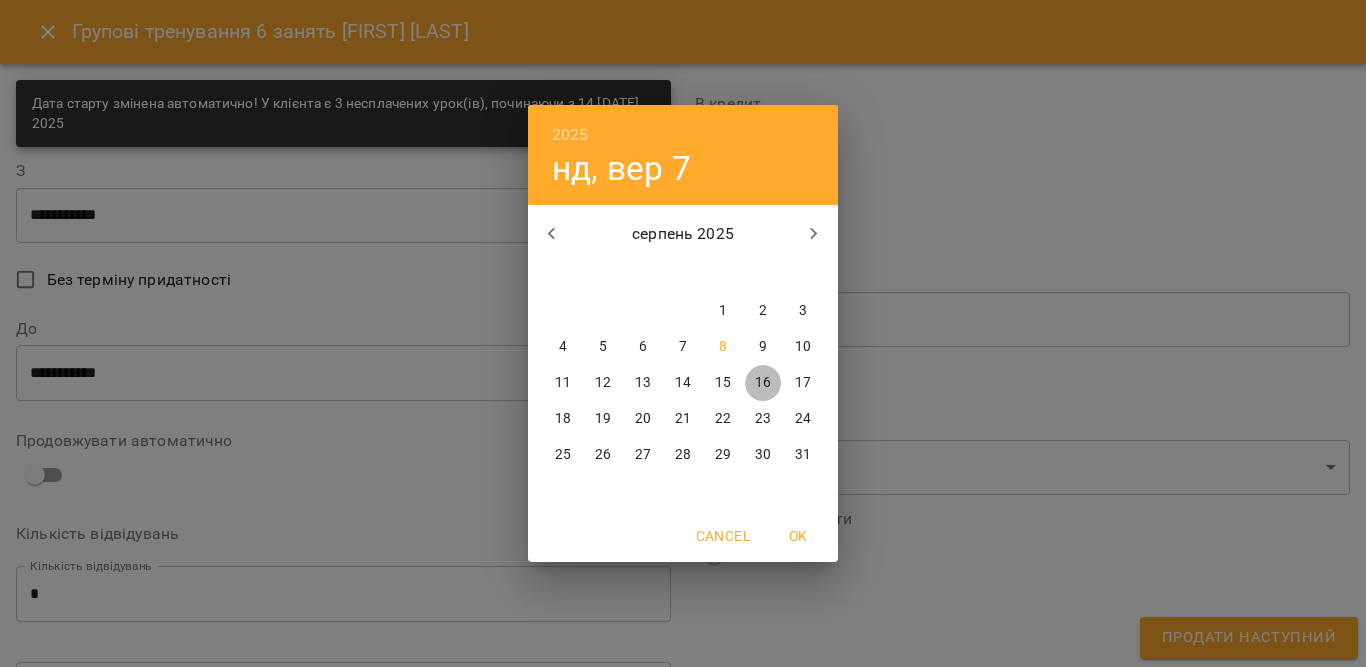 click on "16" at bounding box center (763, 383) 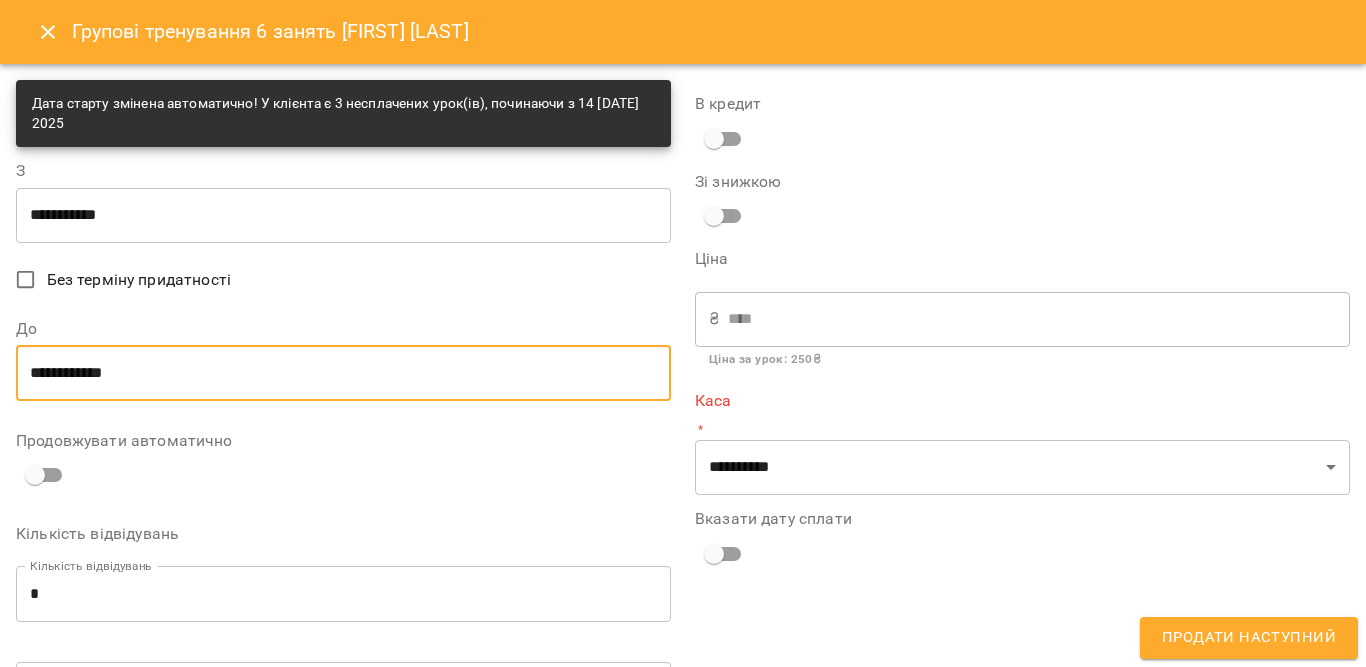 click on "**********" at bounding box center (343, 373) 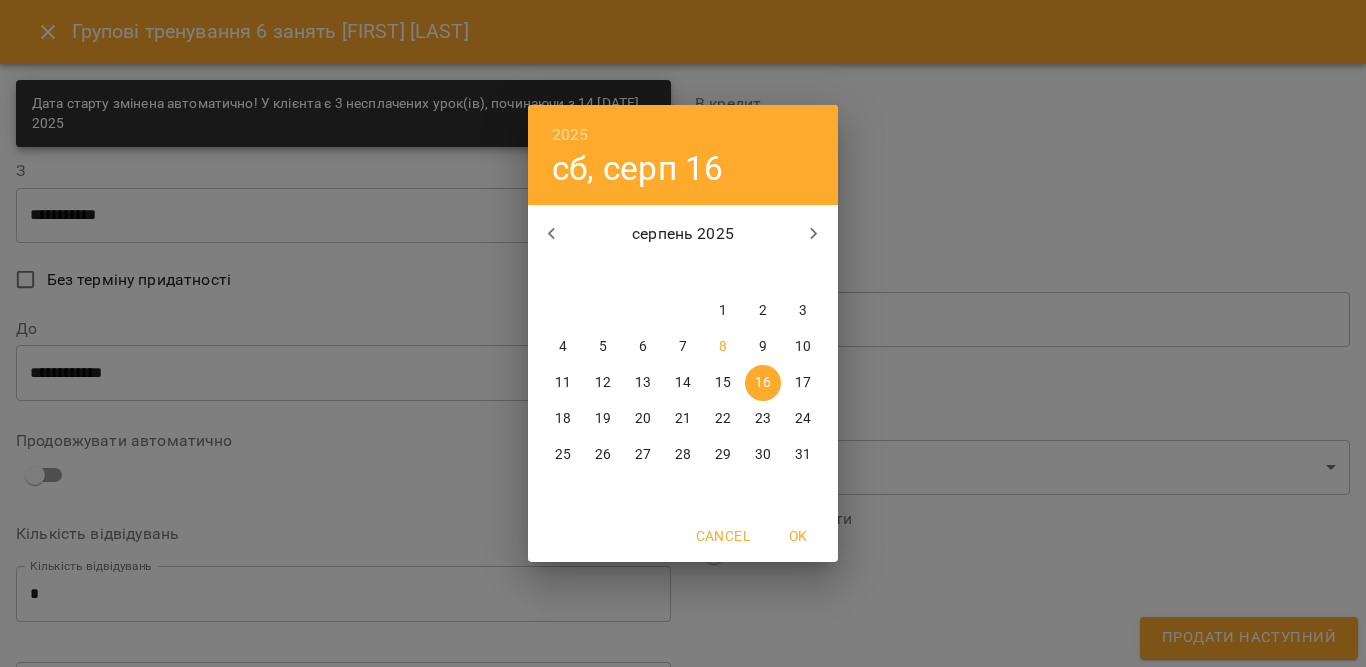 click on "24" at bounding box center (803, 419) 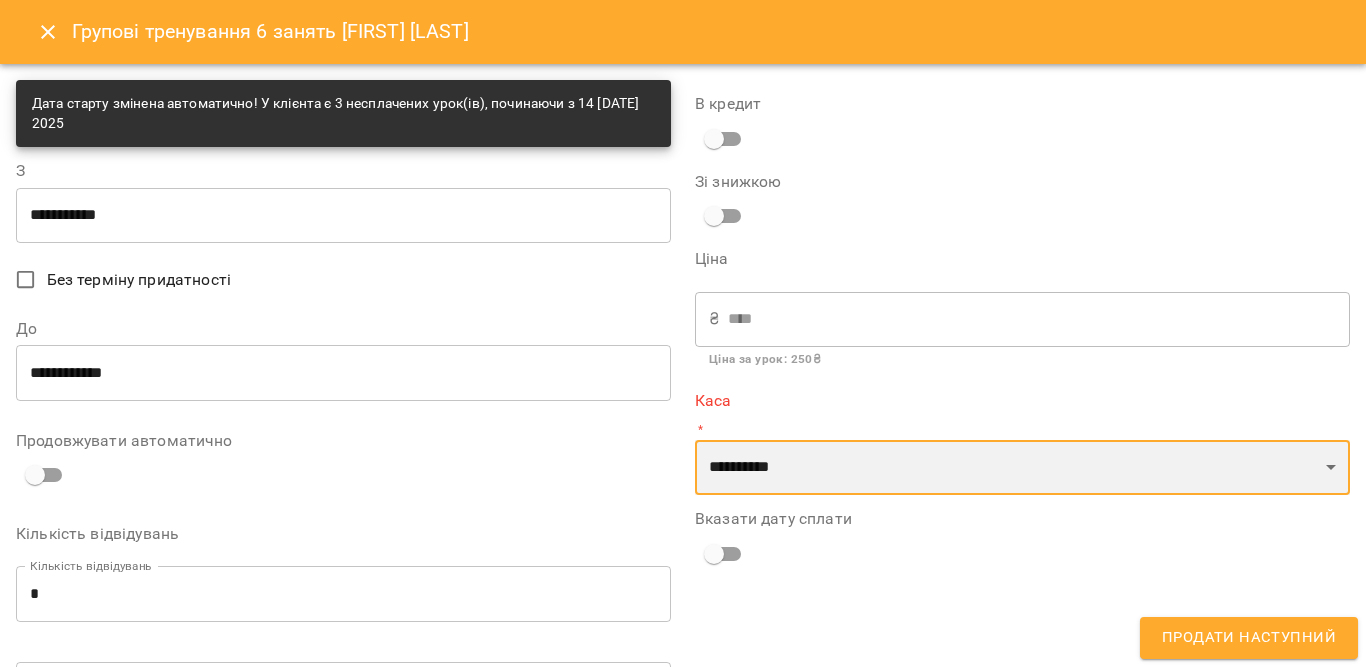 click on "**********" at bounding box center [1022, 468] 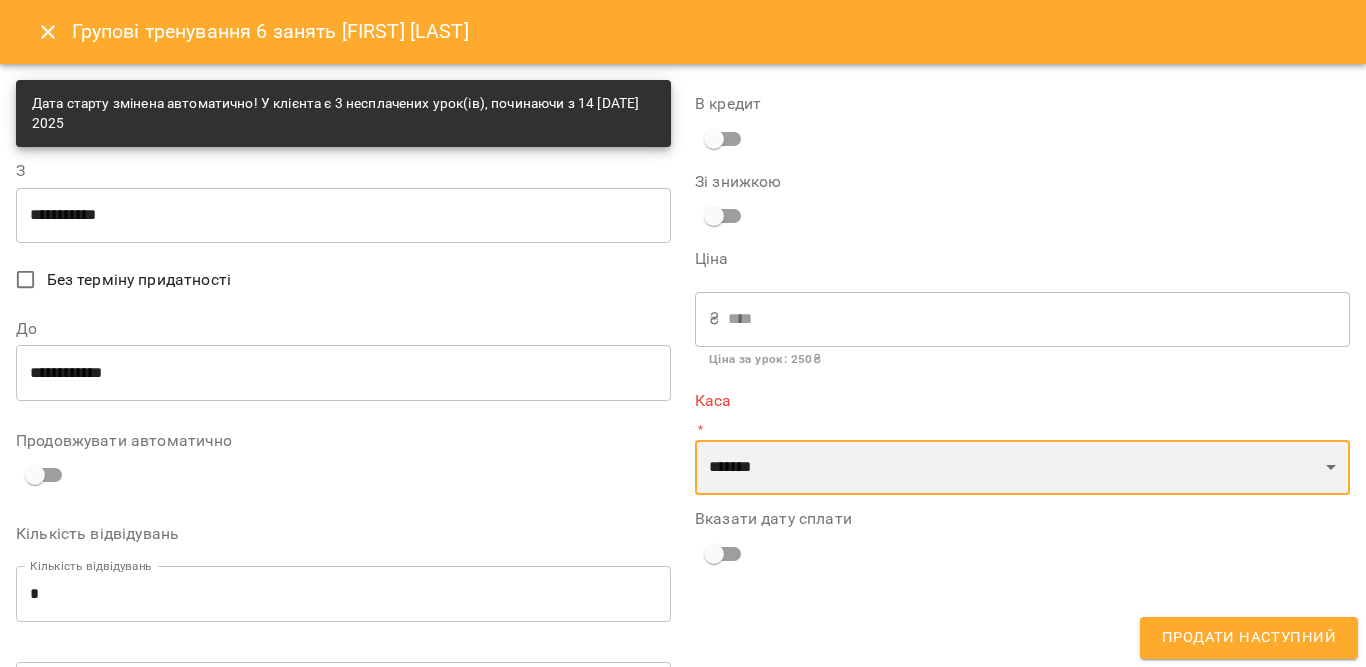 click on "**********" at bounding box center [1022, 468] 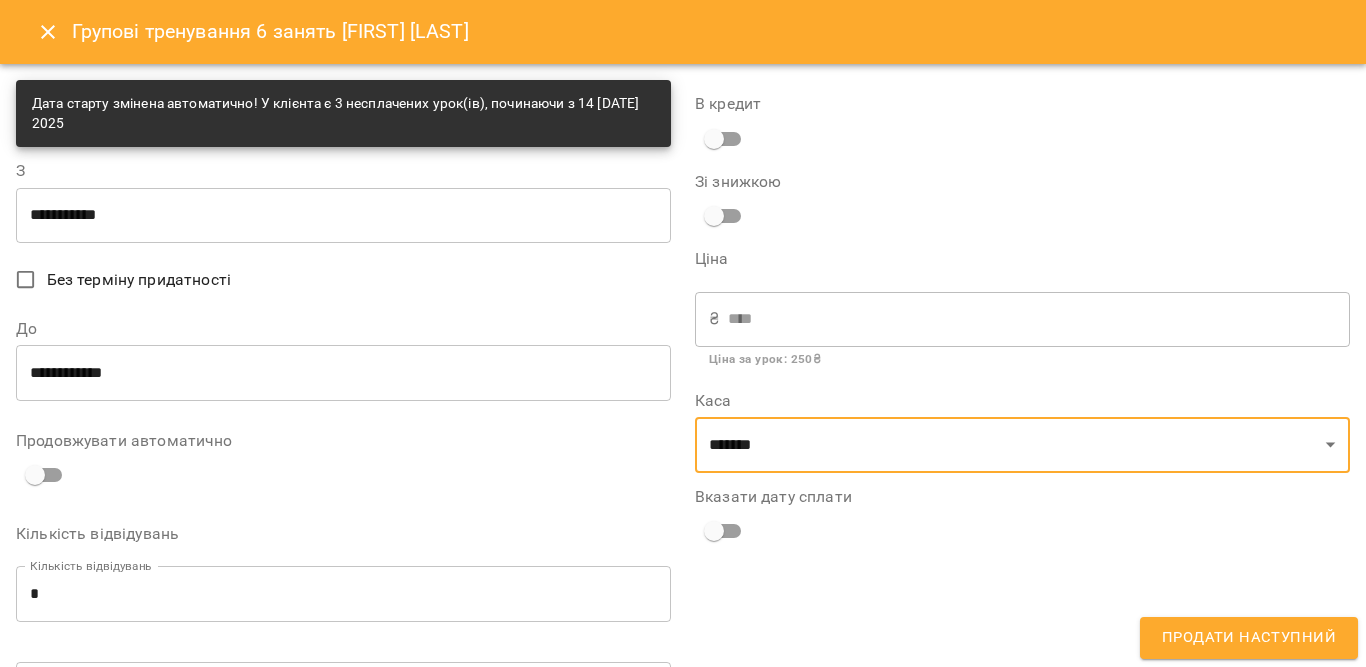click on "Продати наступний" at bounding box center [1249, 638] 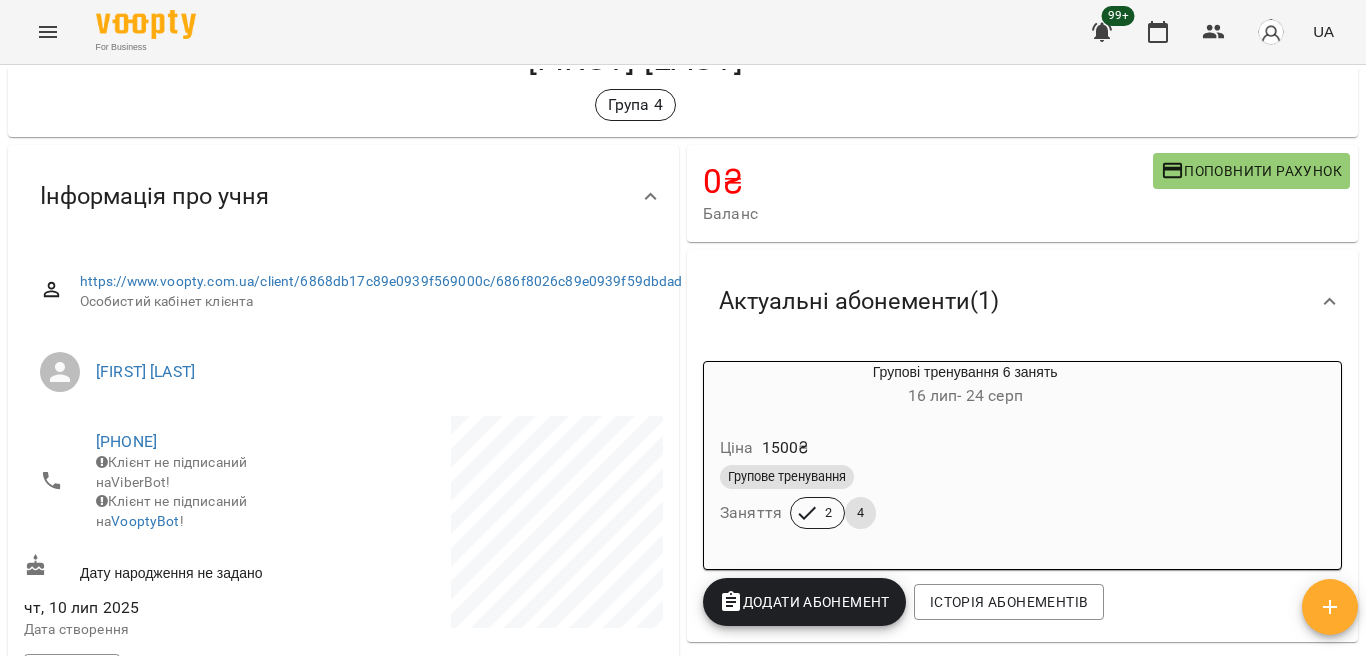 scroll, scrollTop: 200, scrollLeft: 0, axis: vertical 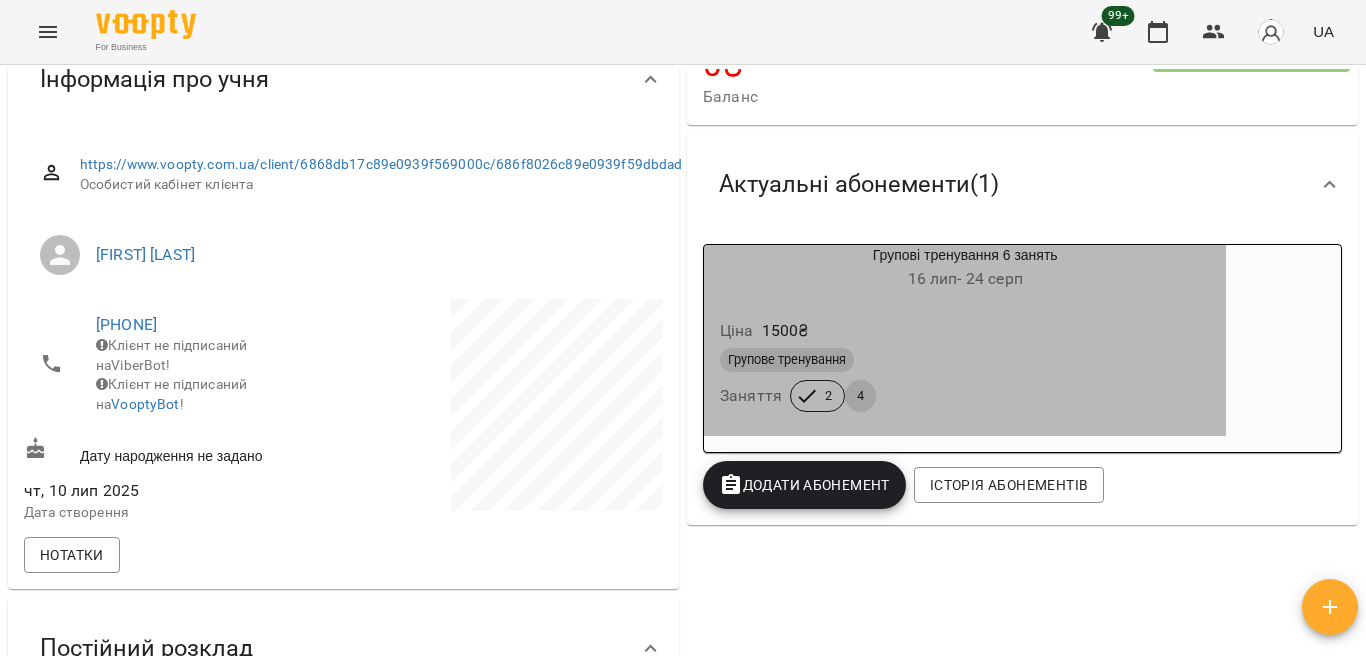 click on "Ціна 1500 ₴" at bounding box center (965, 331) 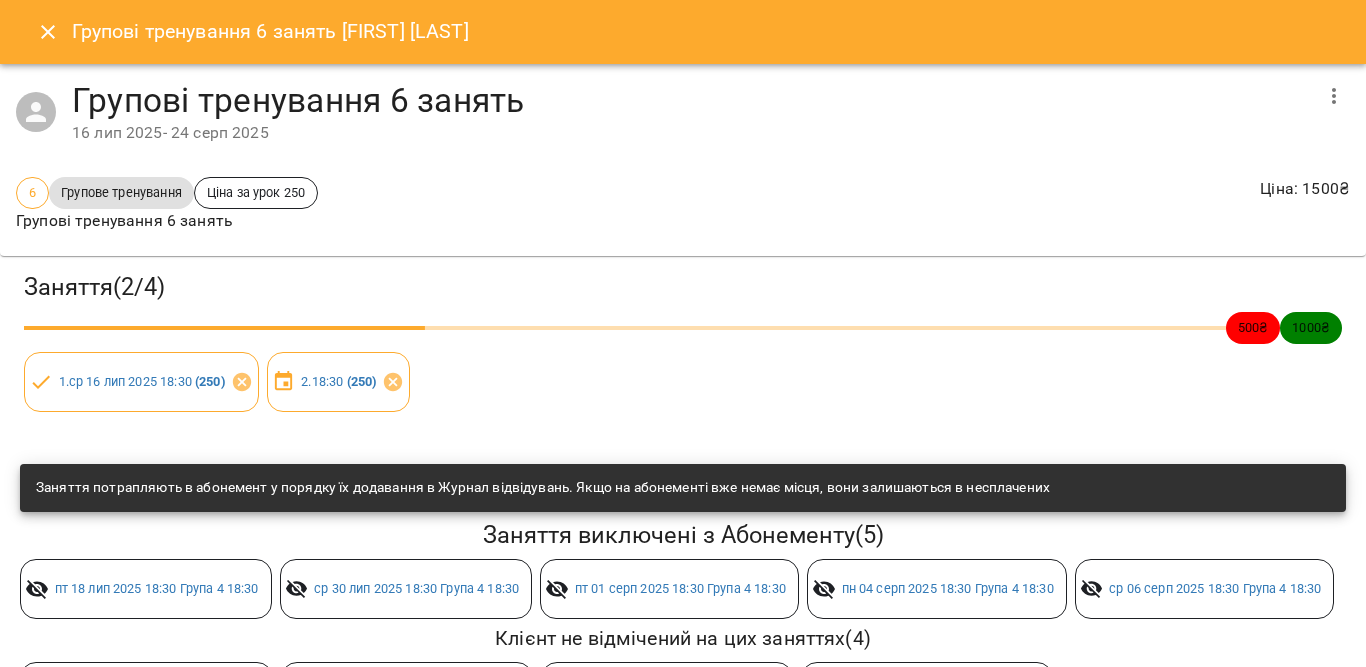 drag, startPoint x: 196, startPoint y: 590, endPoint x: 351, endPoint y: 632, distance: 160.58954 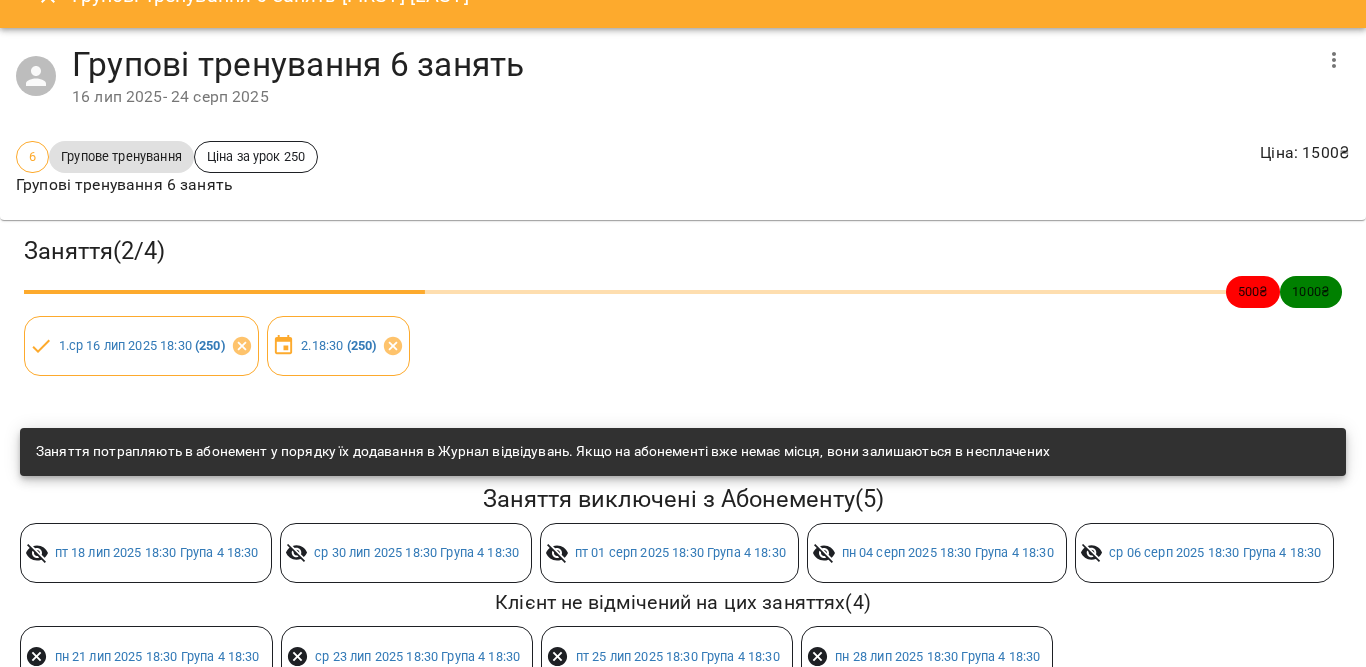 scroll, scrollTop: 0, scrollLeft: 0, axis: both 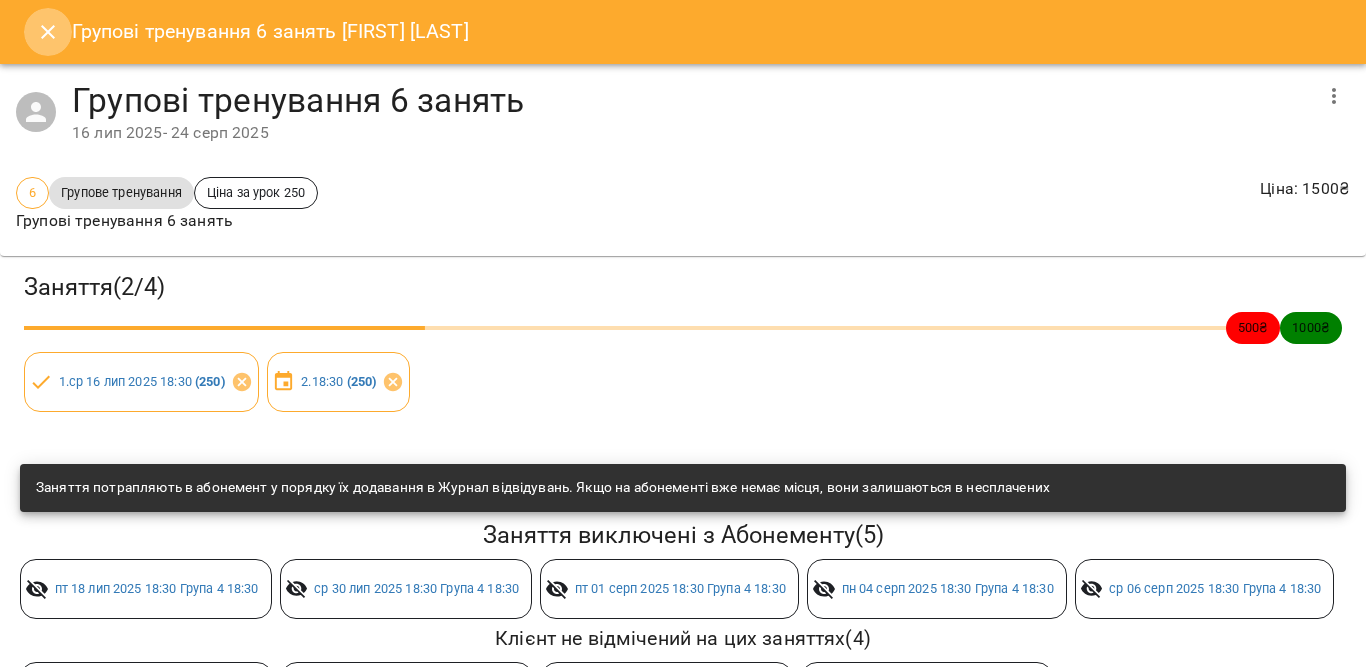 click 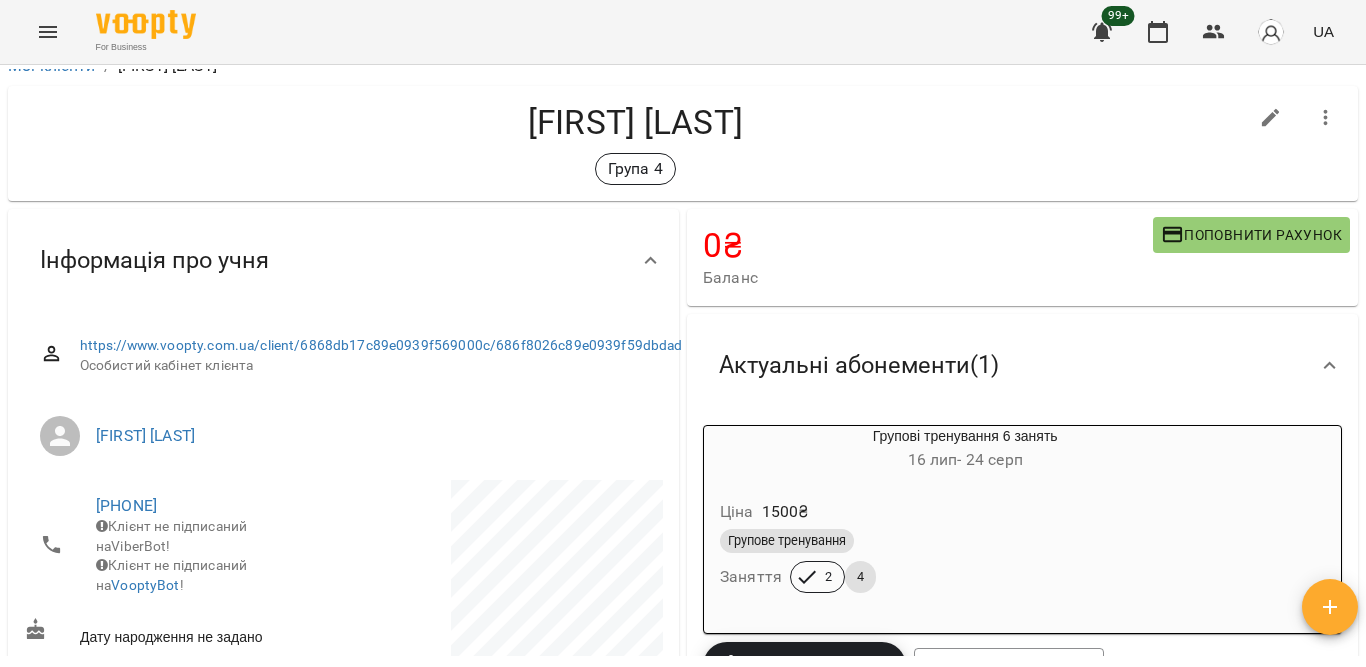 scroll, scrollTop: 0, scrollLeft: 0, axis: both 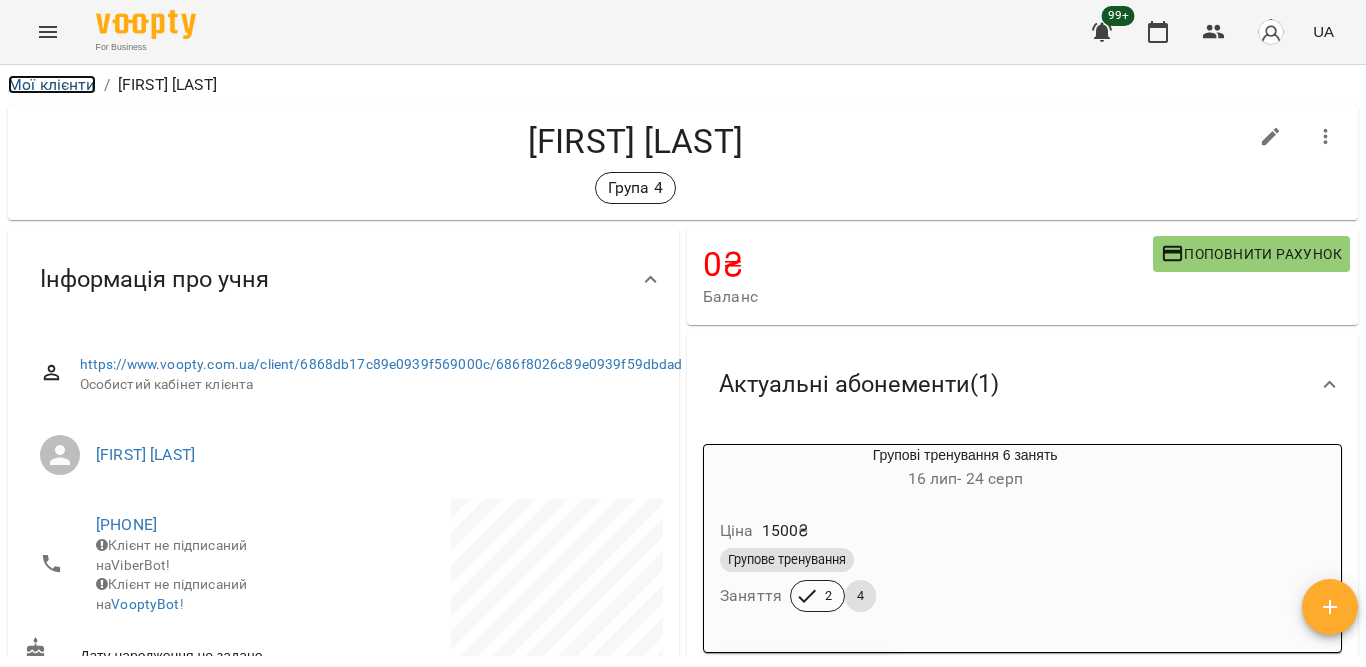 click on "Мої клієнти" at bounding box center [52, 84] 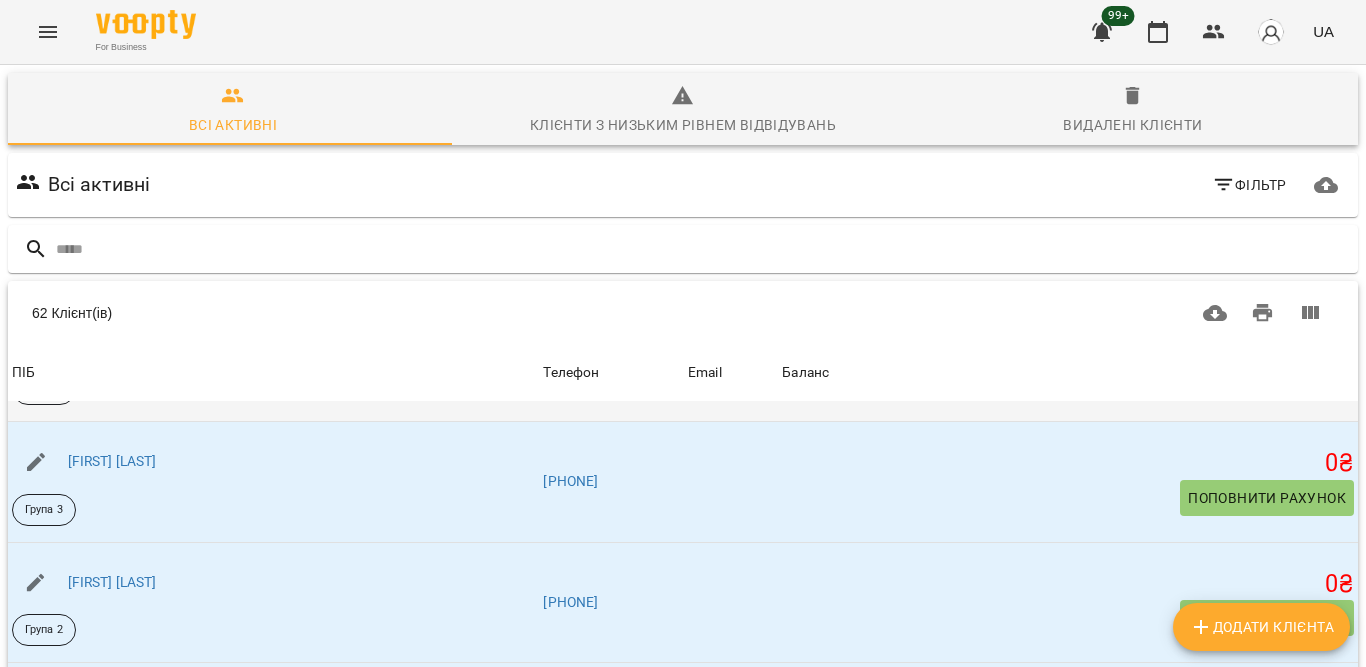 scroll, scrollTop: 0, scrollLeft: 0, axis: both 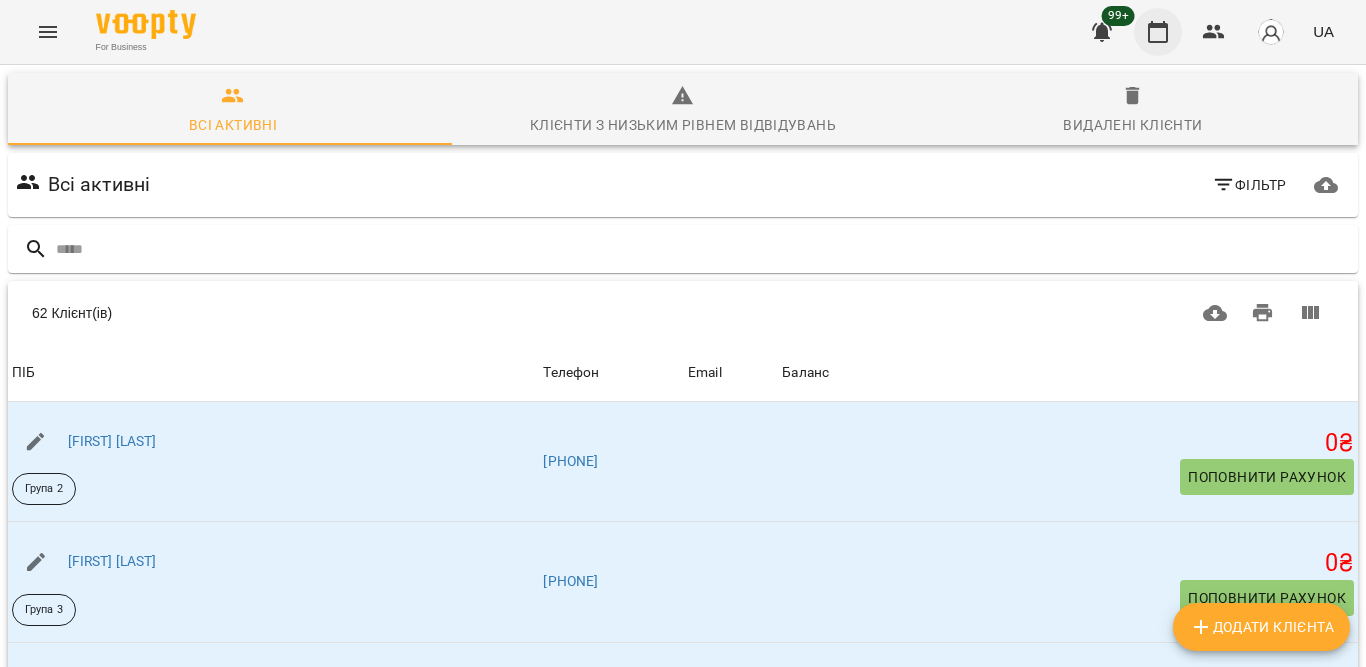 click 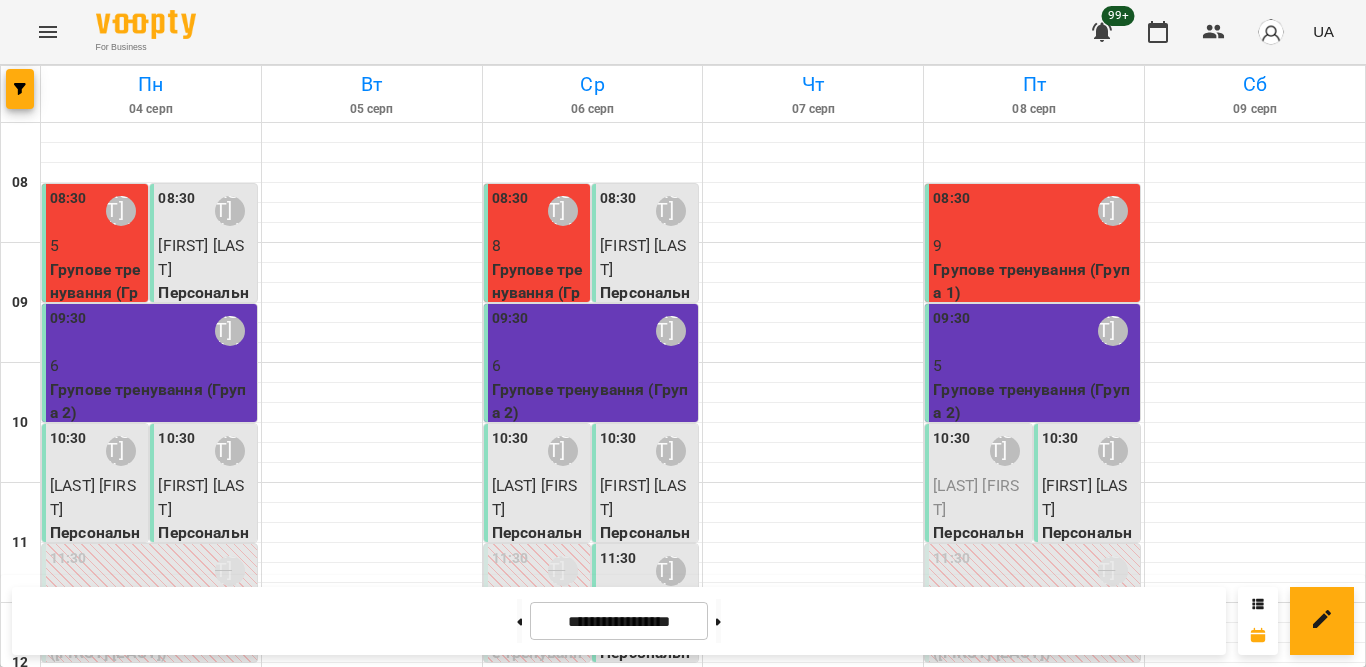 scroll, scrollTop: 986, scrollLeft: 0, axis: vertical 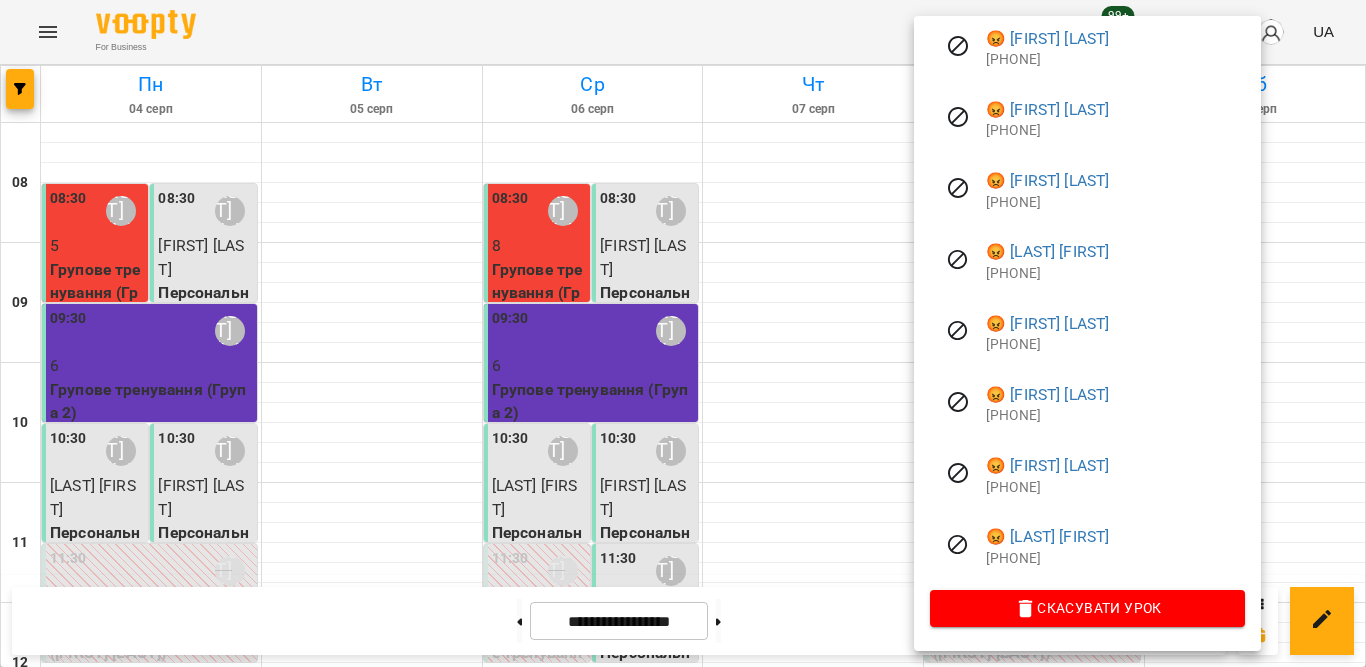 click at bounding box center (683, 333) 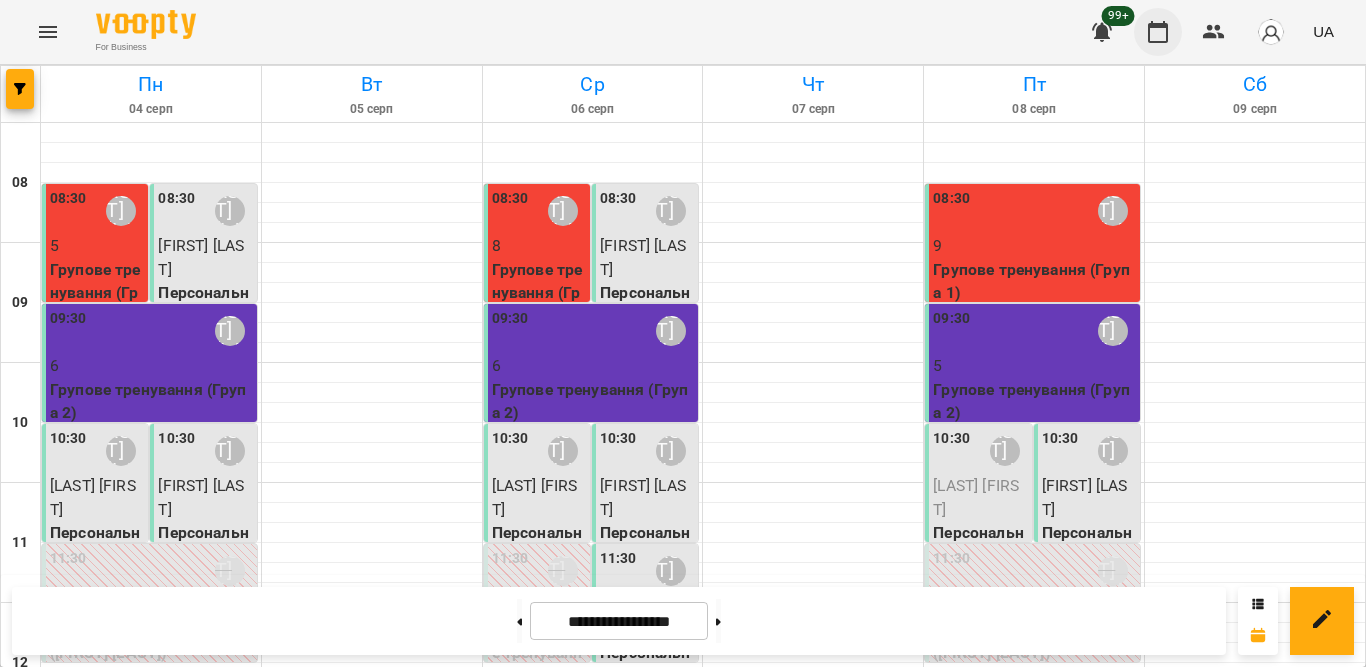 click 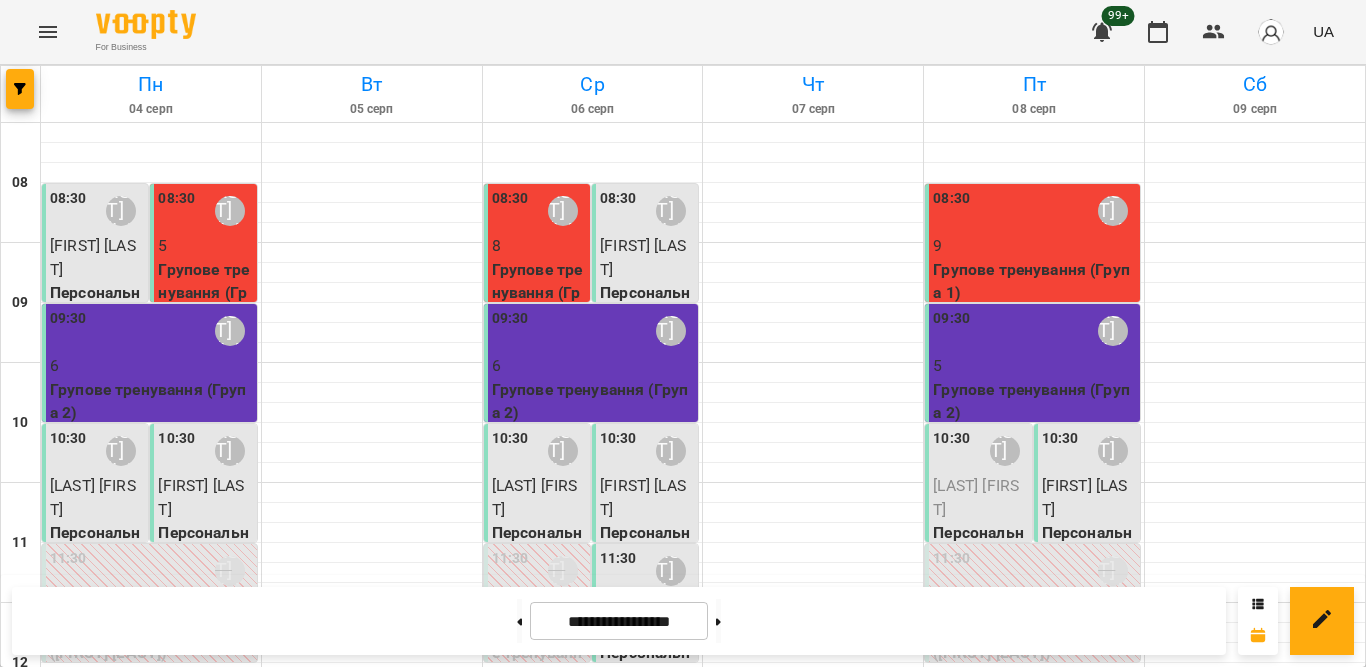 scroll, scrollTop: 986, scrollLeft: 0, axis: vertical 